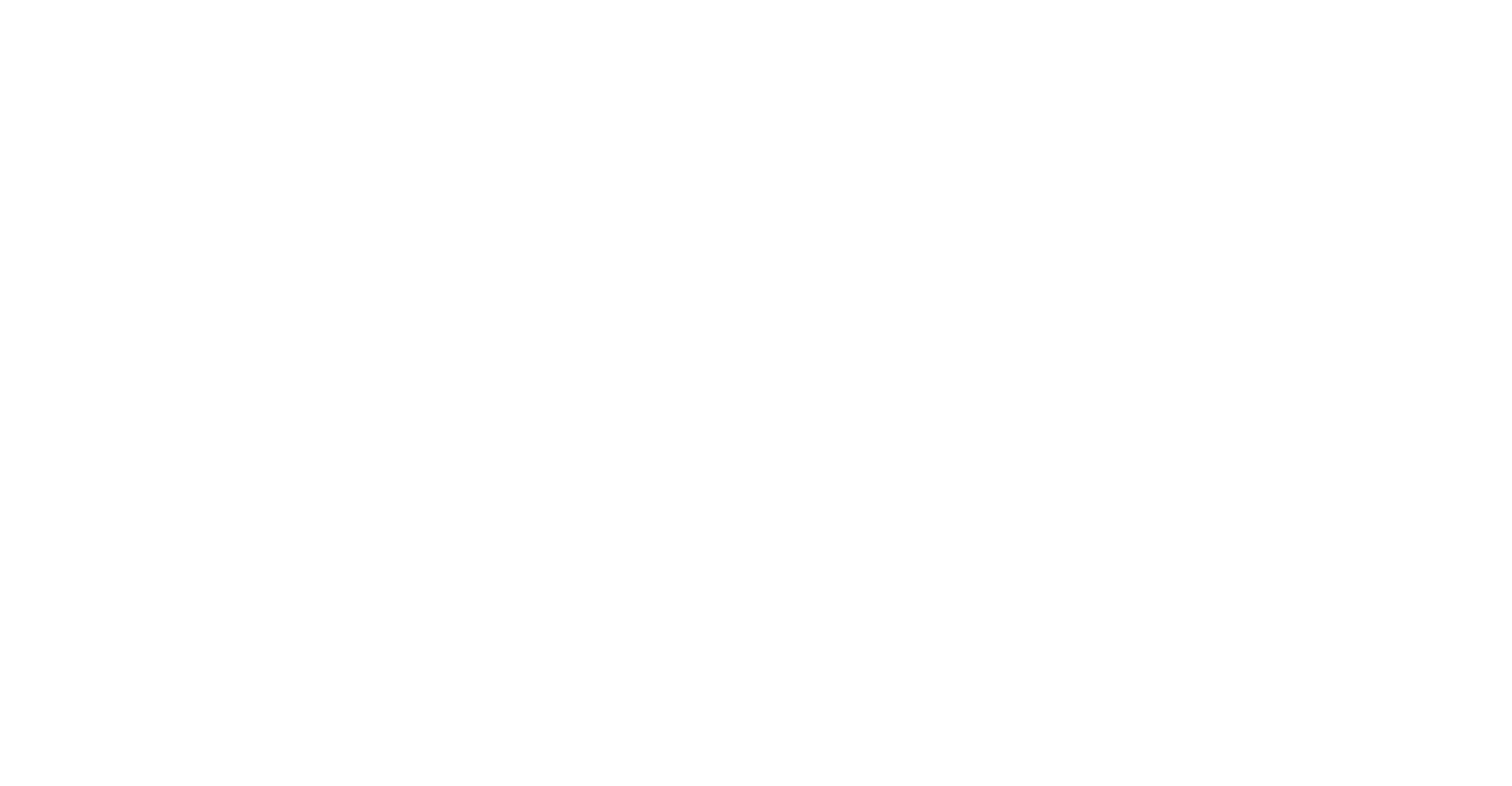 scroll, scrollTop: 0, scrollLeft: 0, axis: both 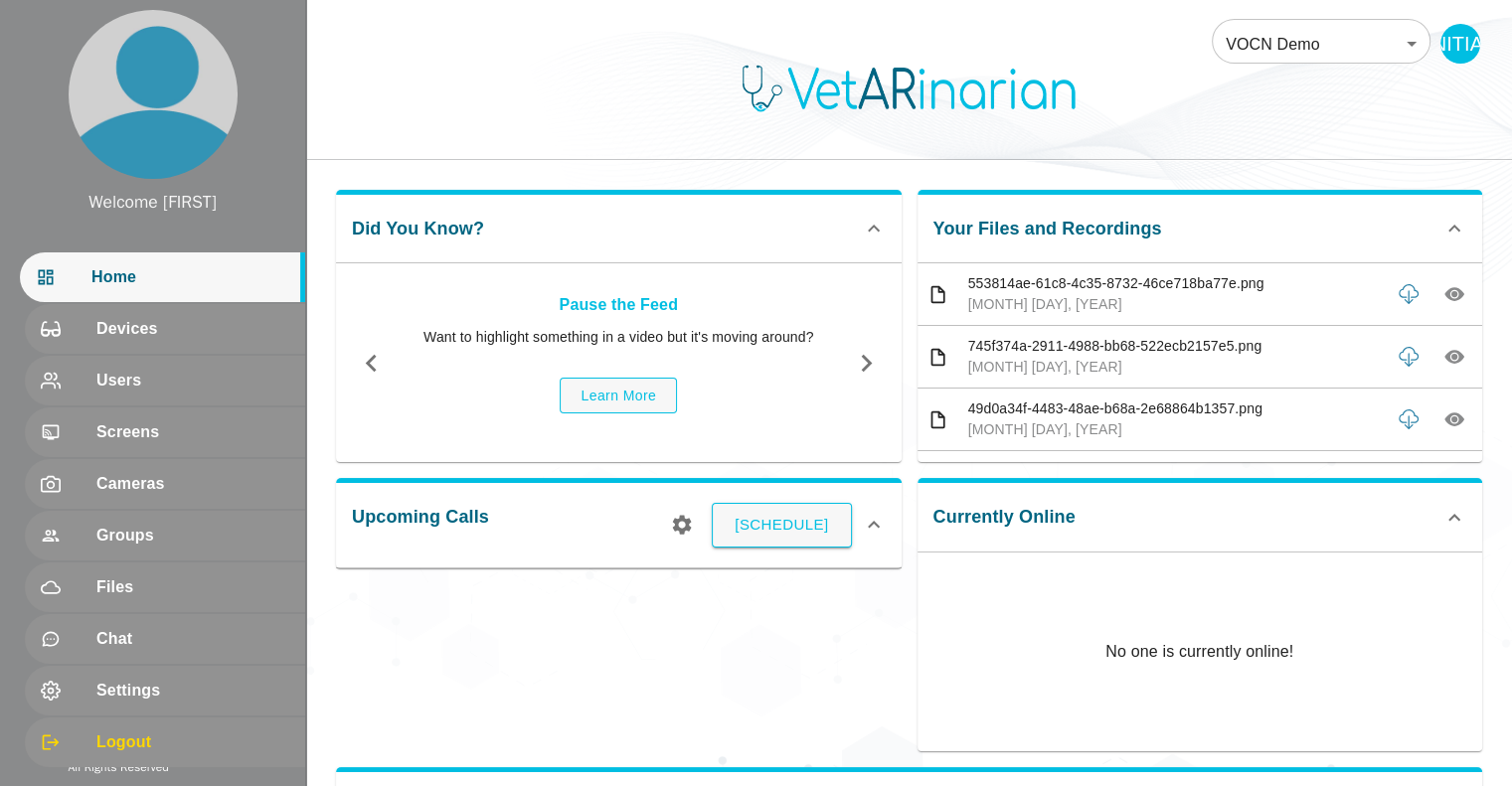 click on "Upcoming Calls Schedule" at bounding box center [610, 606] 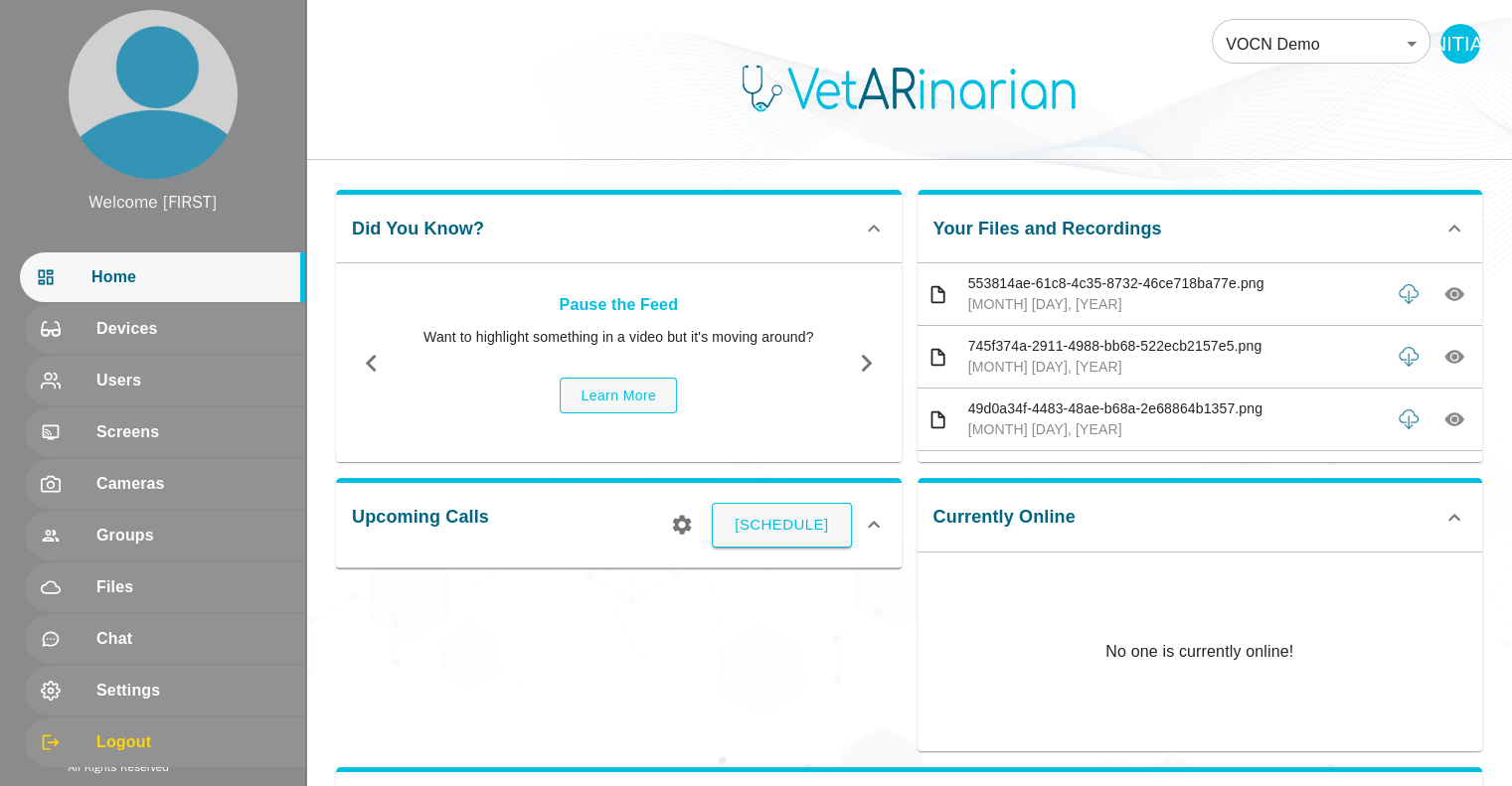 click on "Upcoming Calls Schedule" at bounding box center [610, 606] 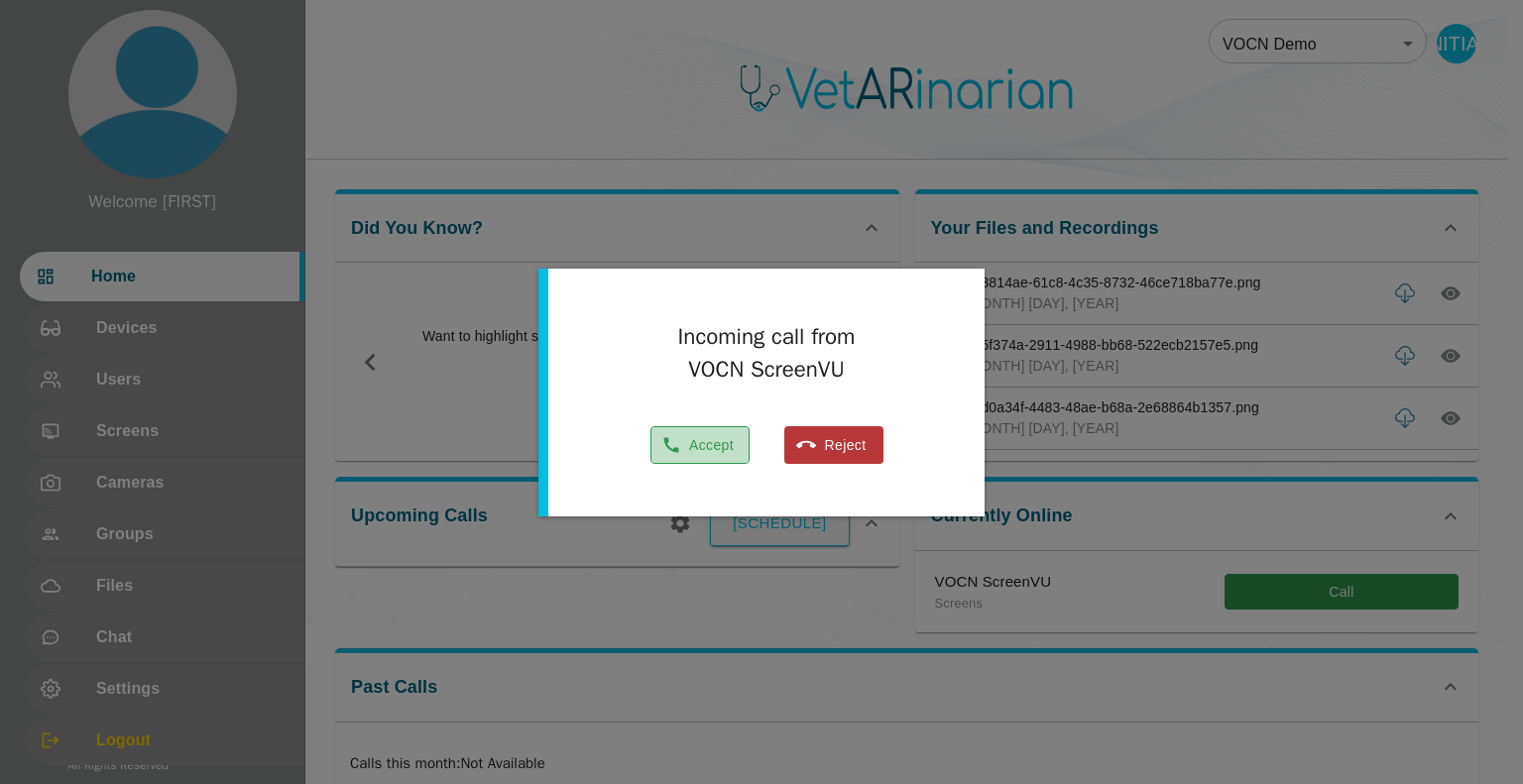 click on "Accept" at bounding box center [700, 445] 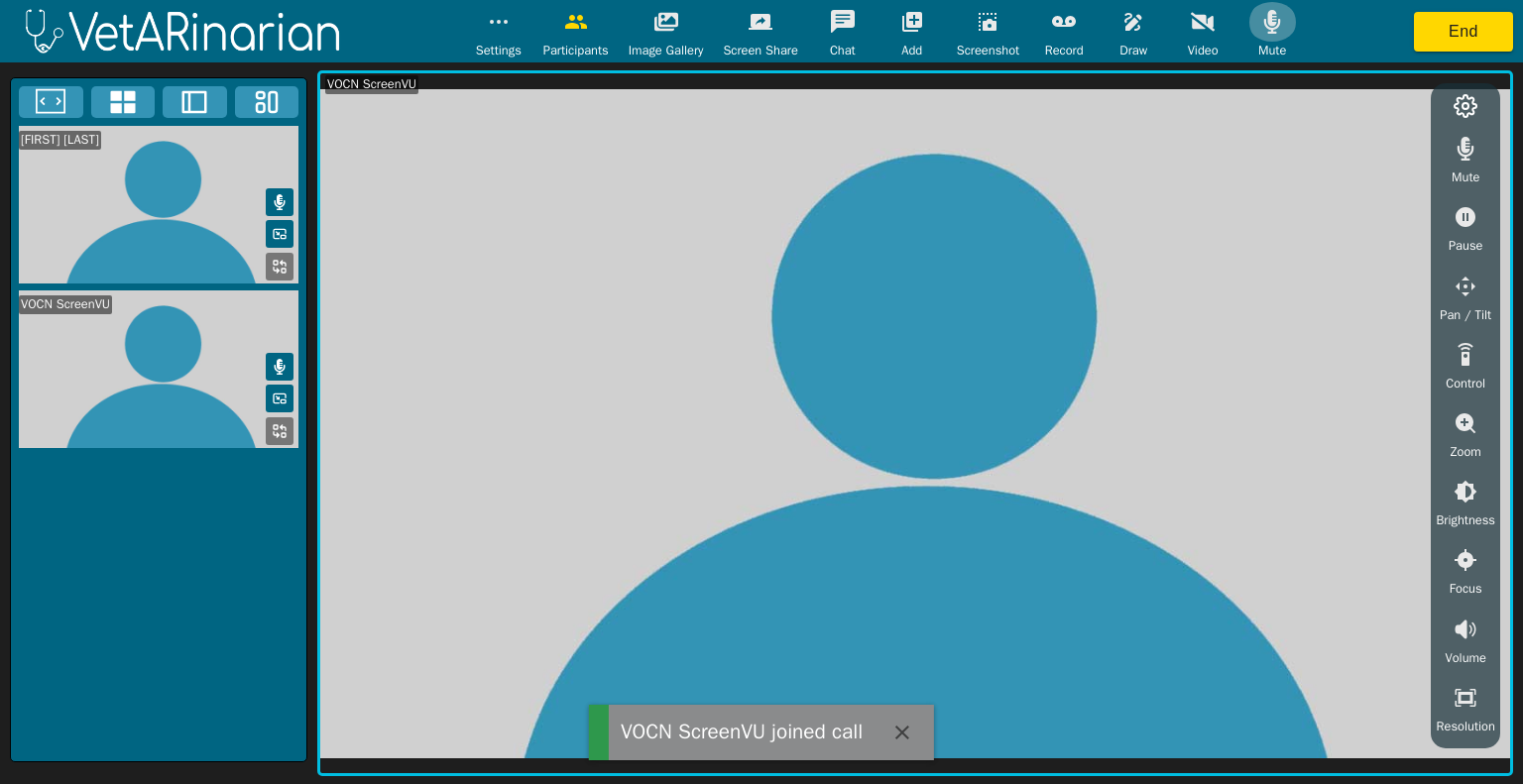 click at bounding box center [499, 22] 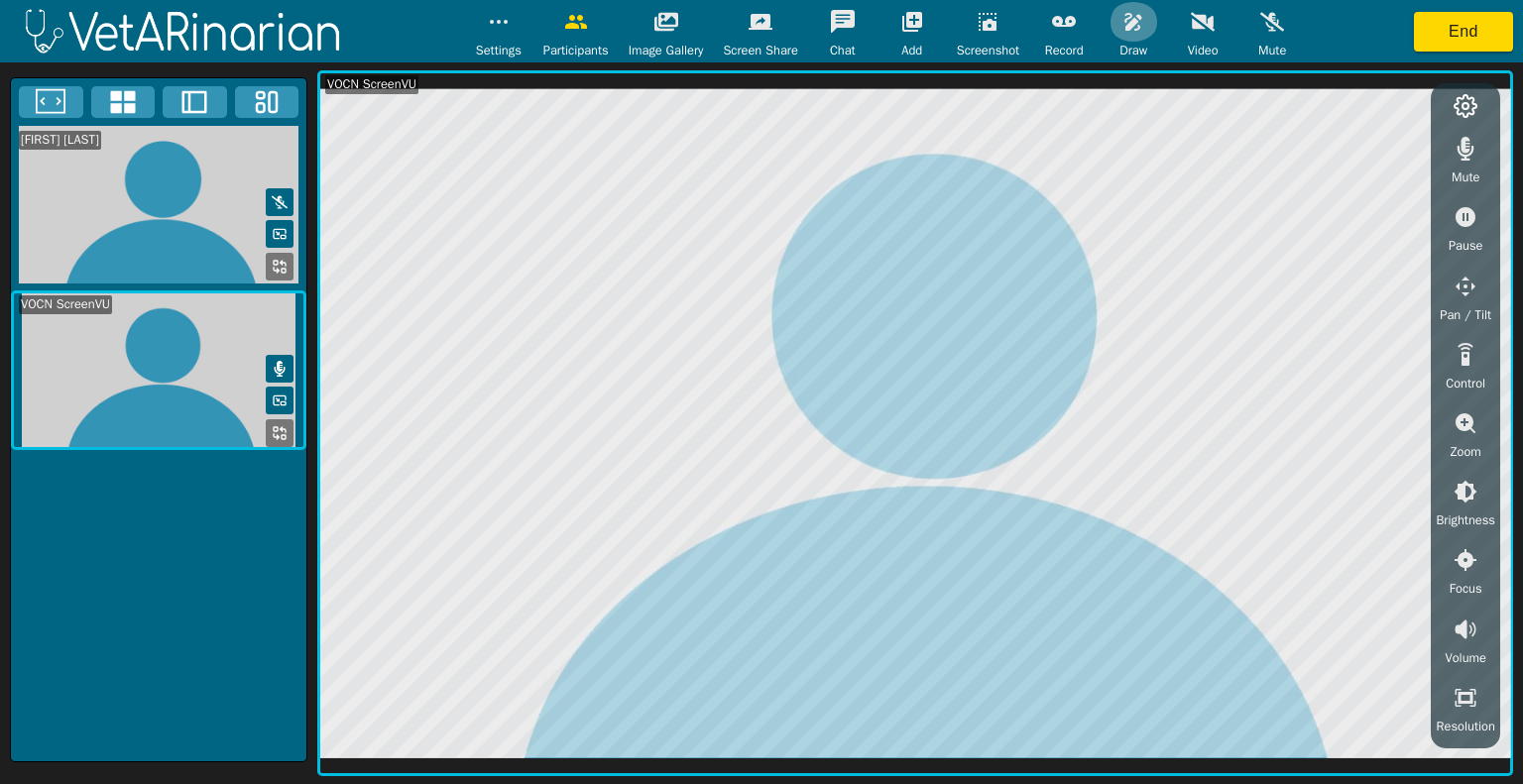 click at bounding box center [499, 22] 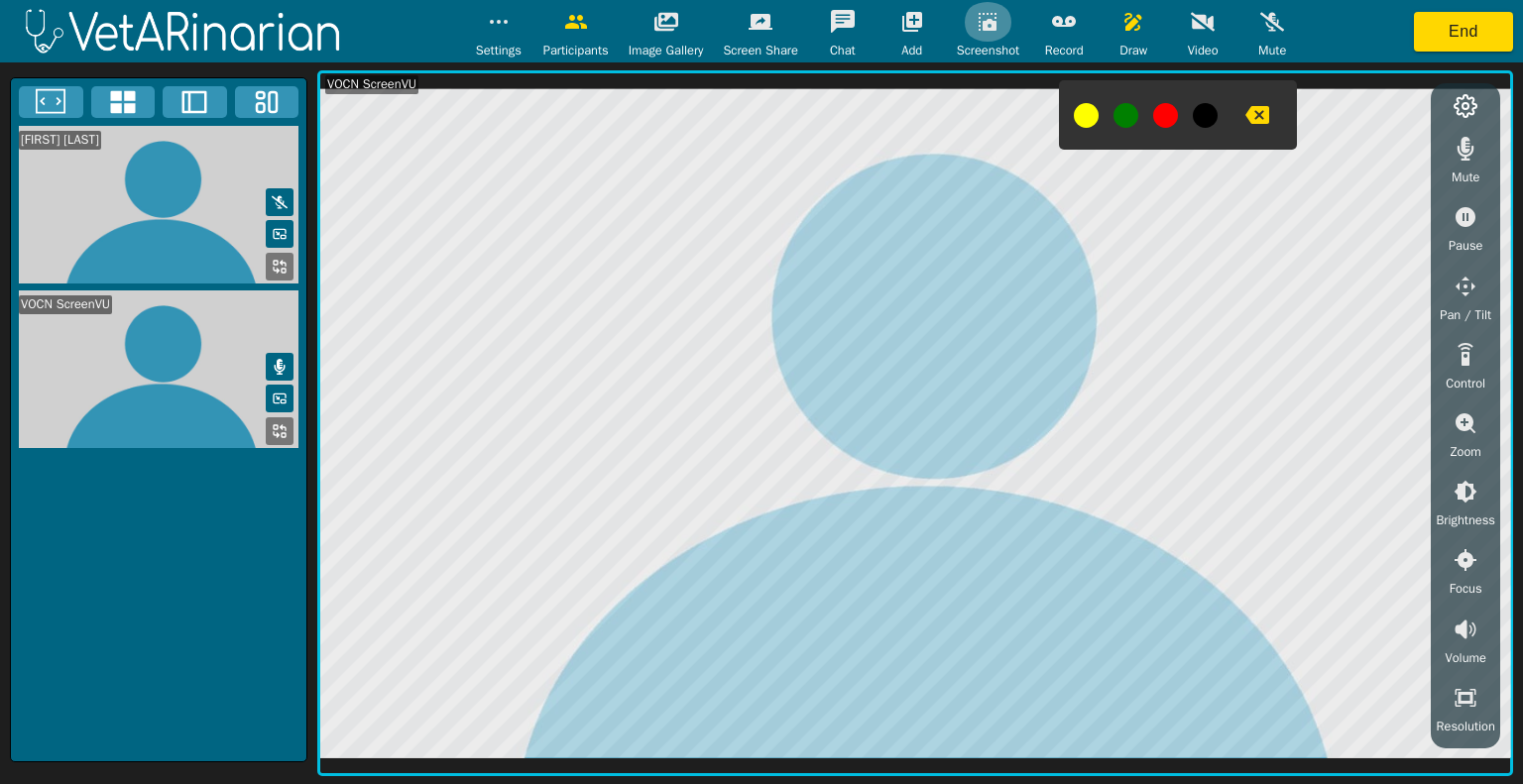 click at bounding box center (499, 22) 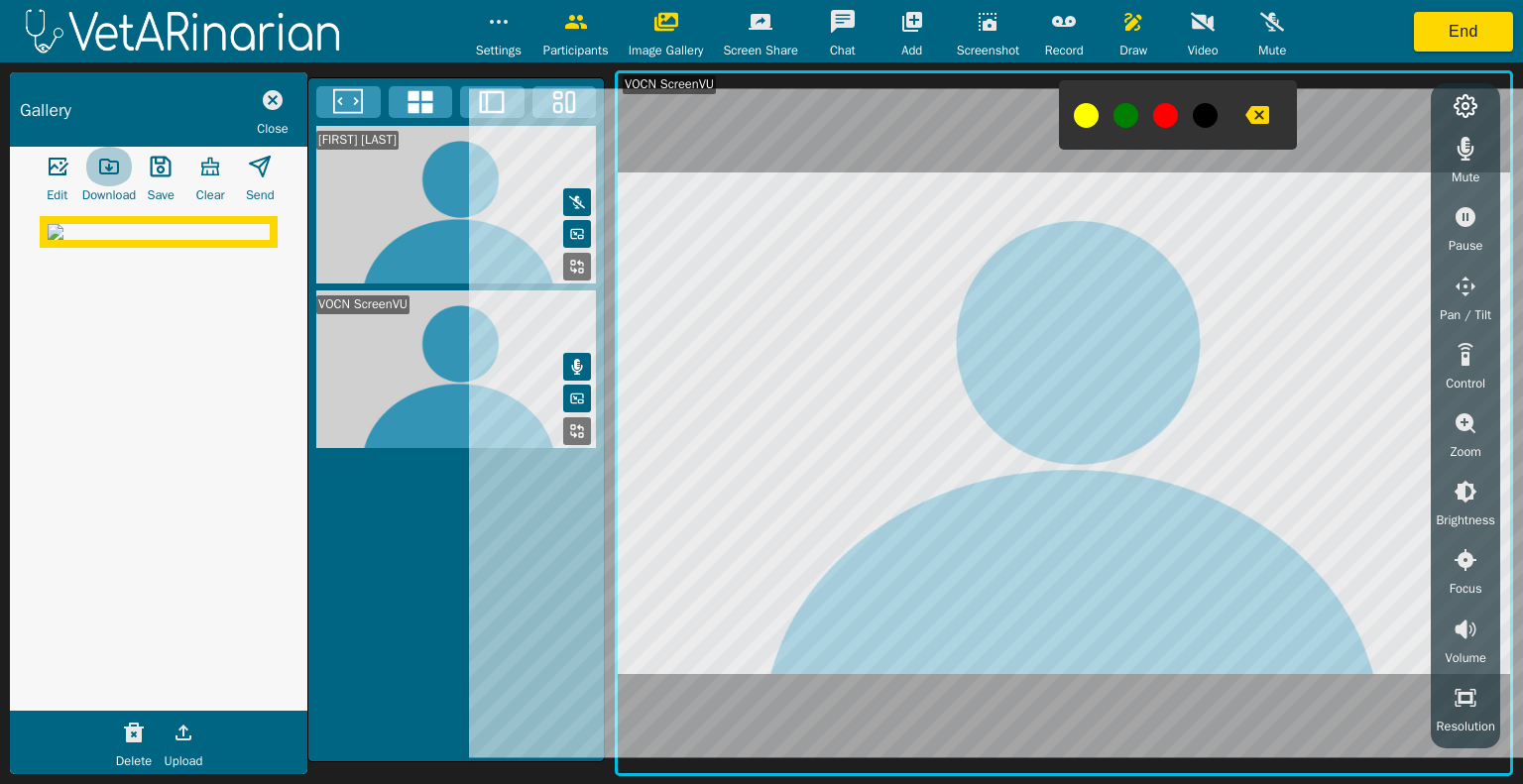click at bounding box center (58, 167) 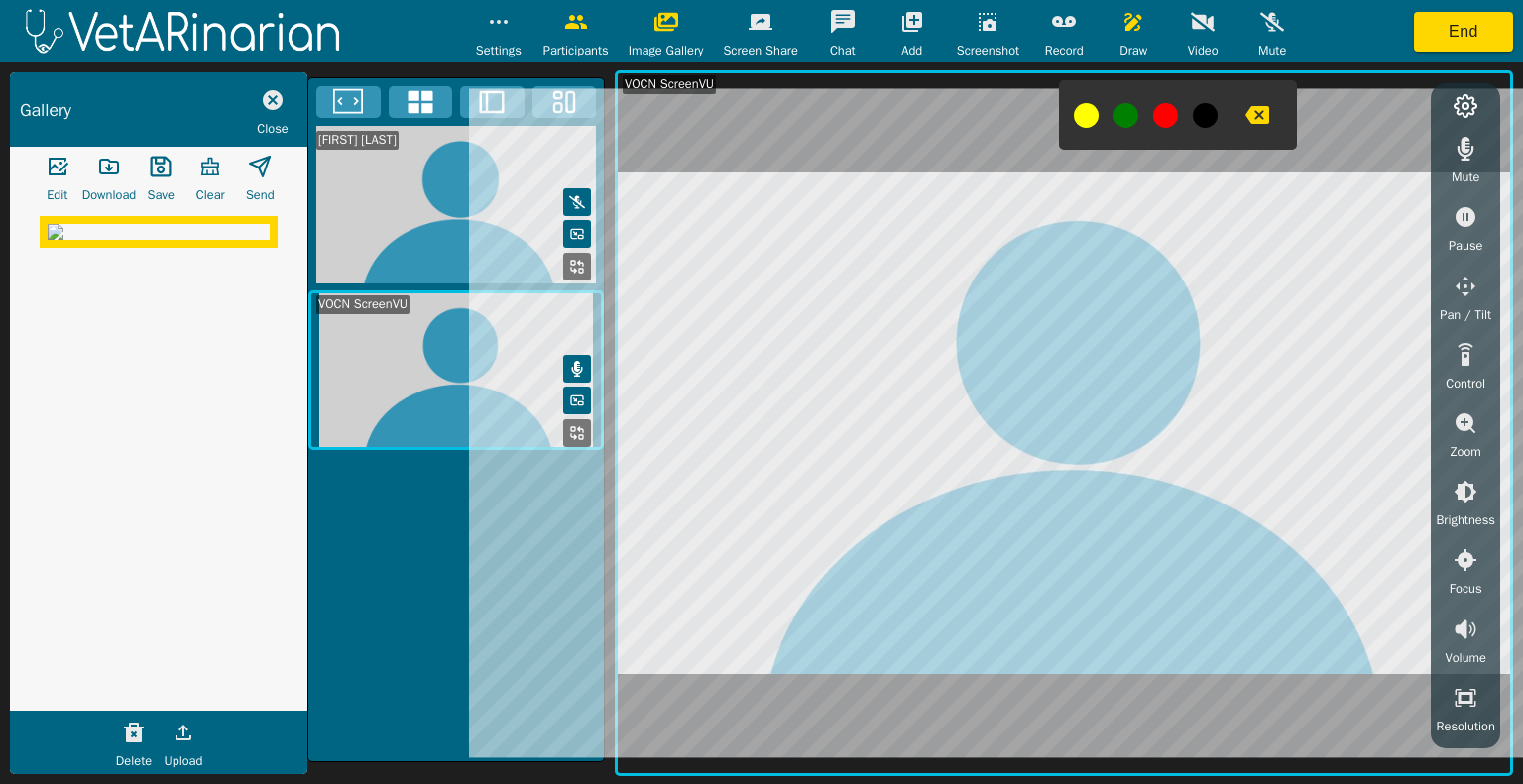 click at bounding box center [499, 22] 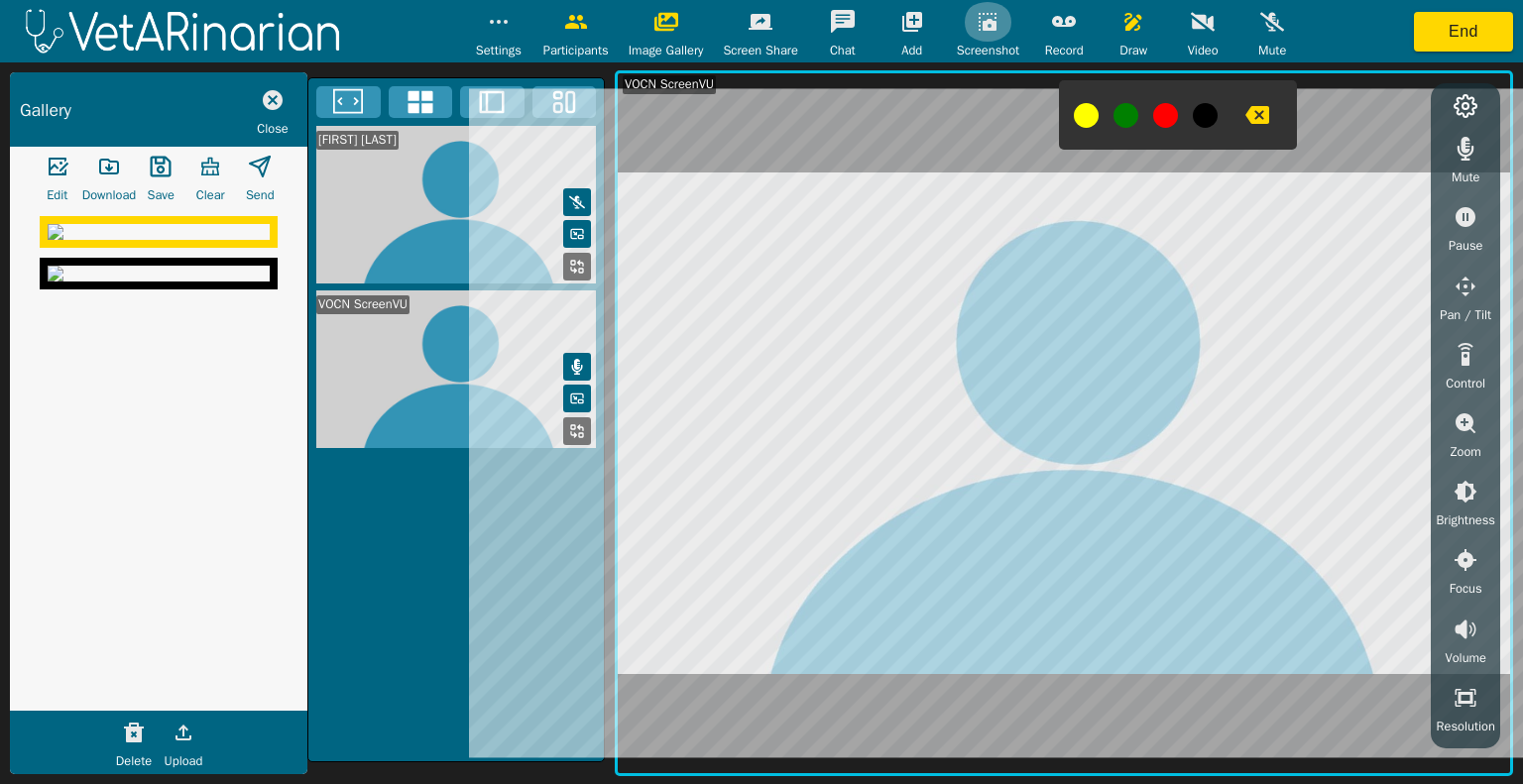 click at bounding box center (988, 22) 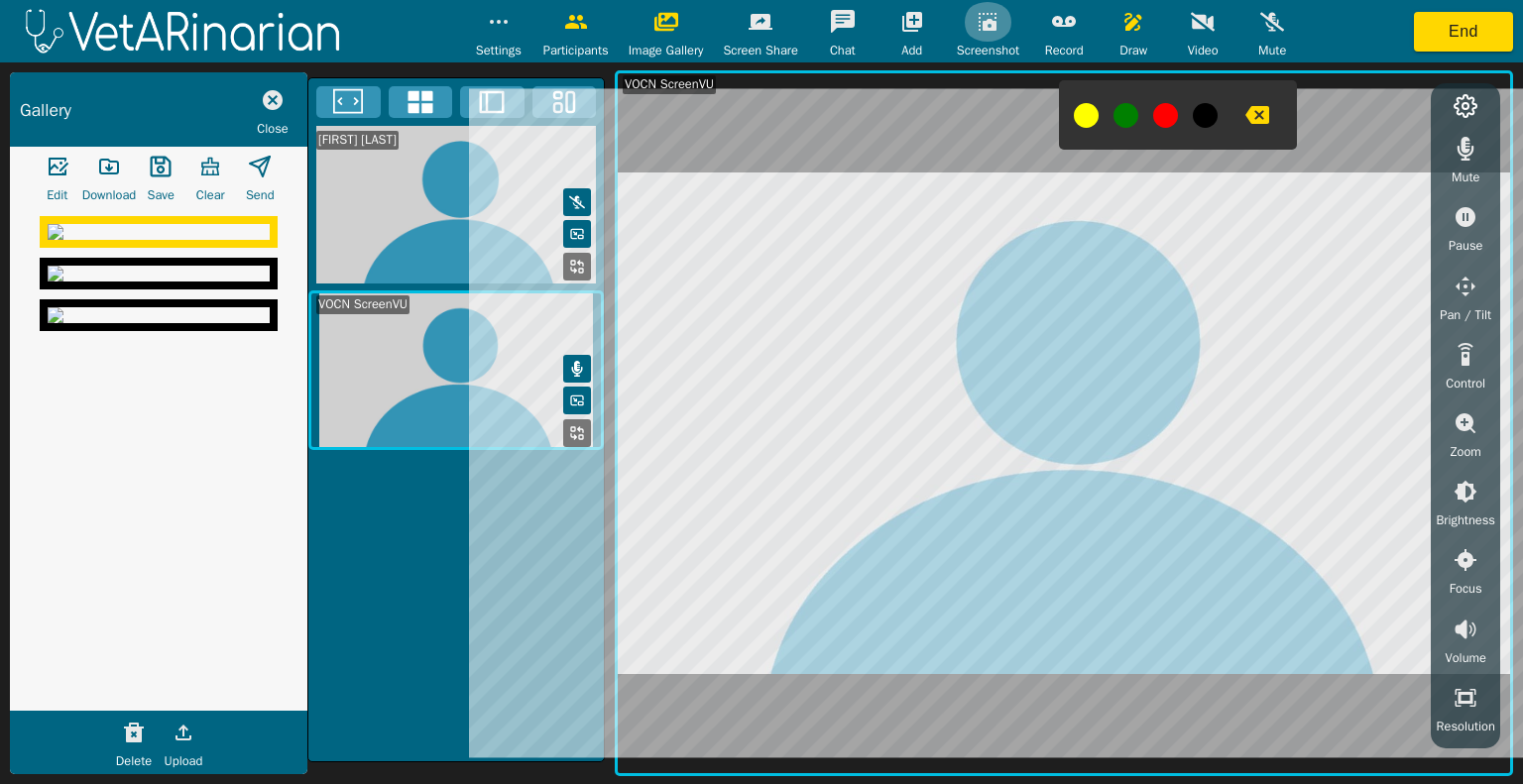 click at bounding box center [499, 22] 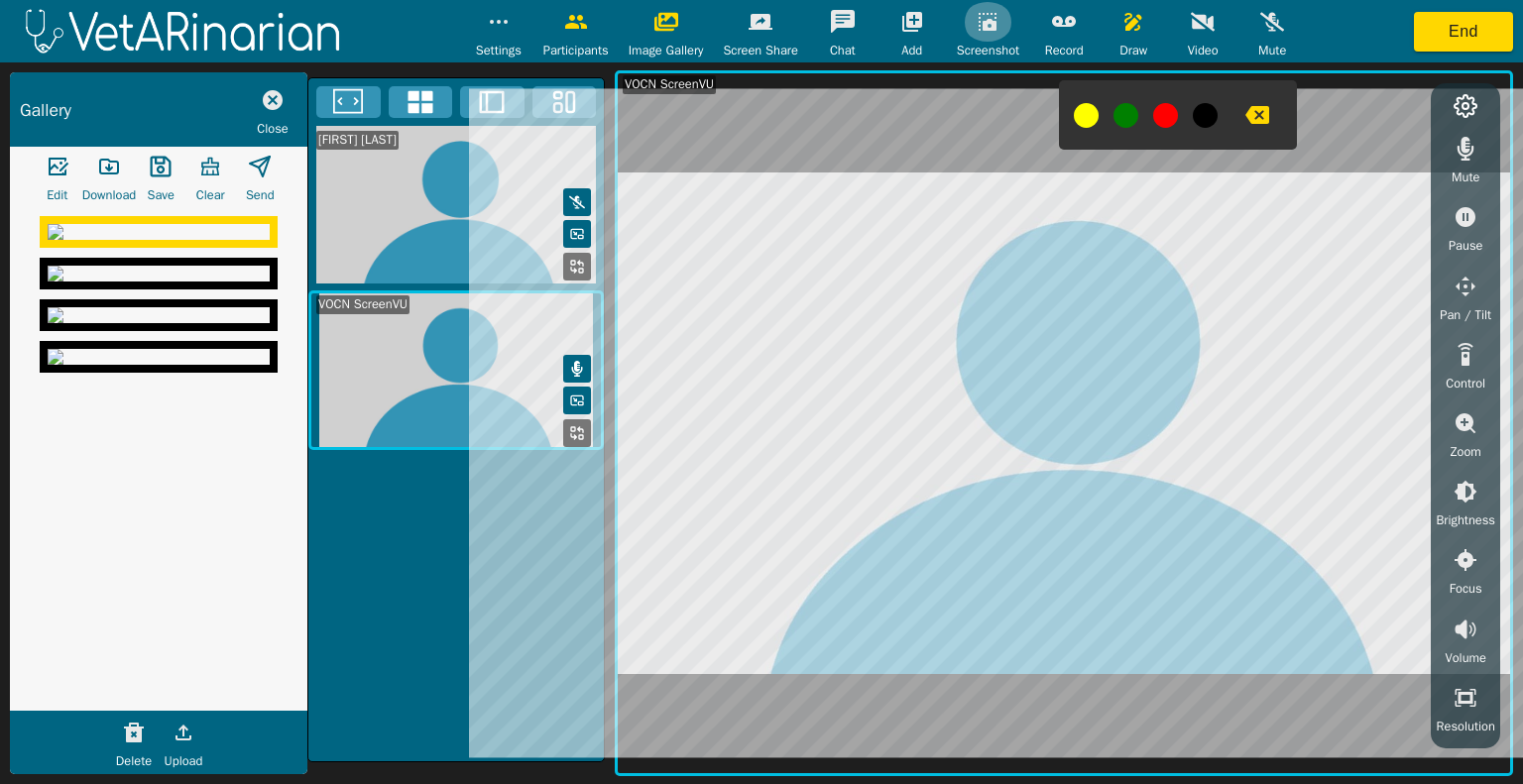click at bounding box center (499, 22) 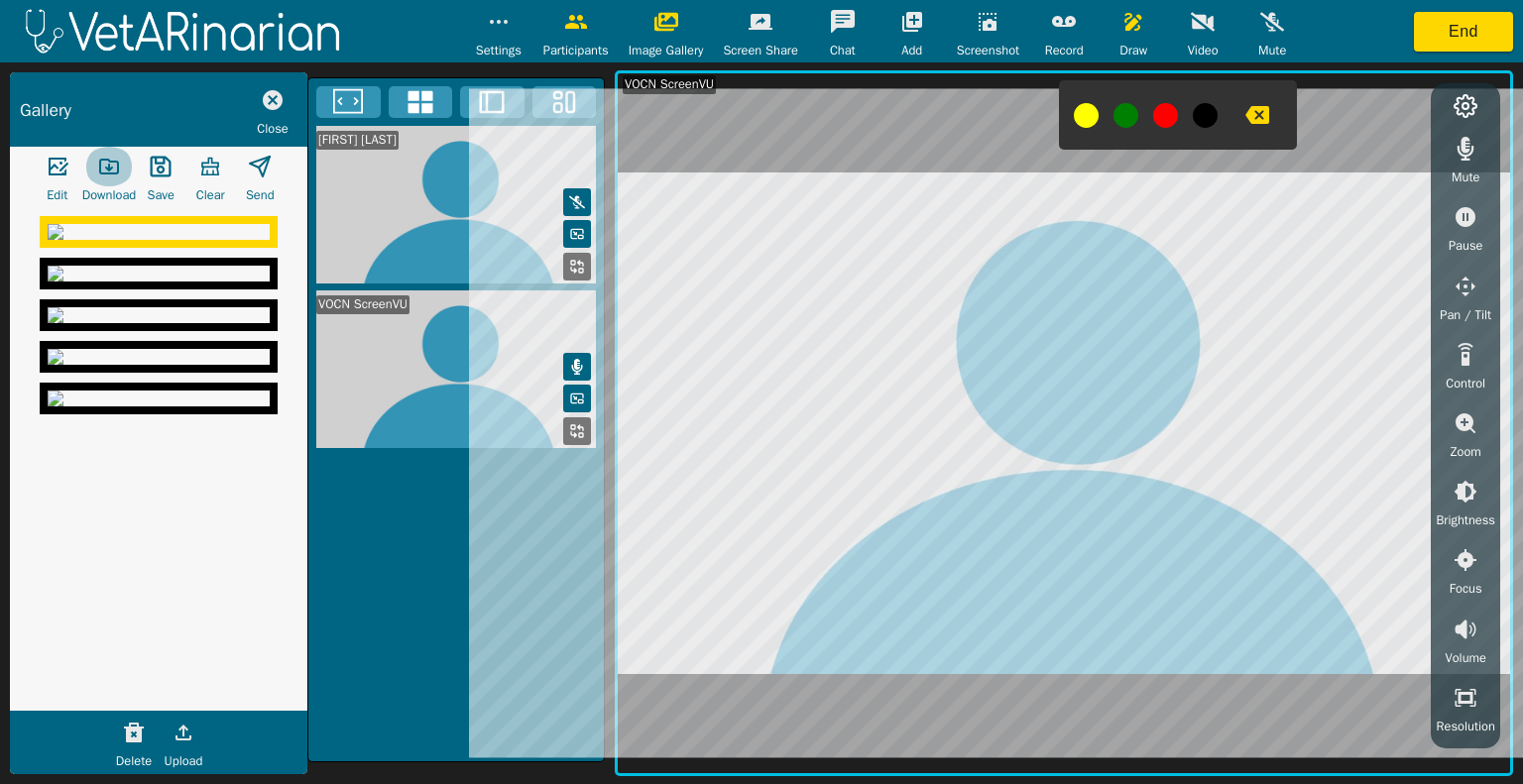 click at bounding box center [58, 167] 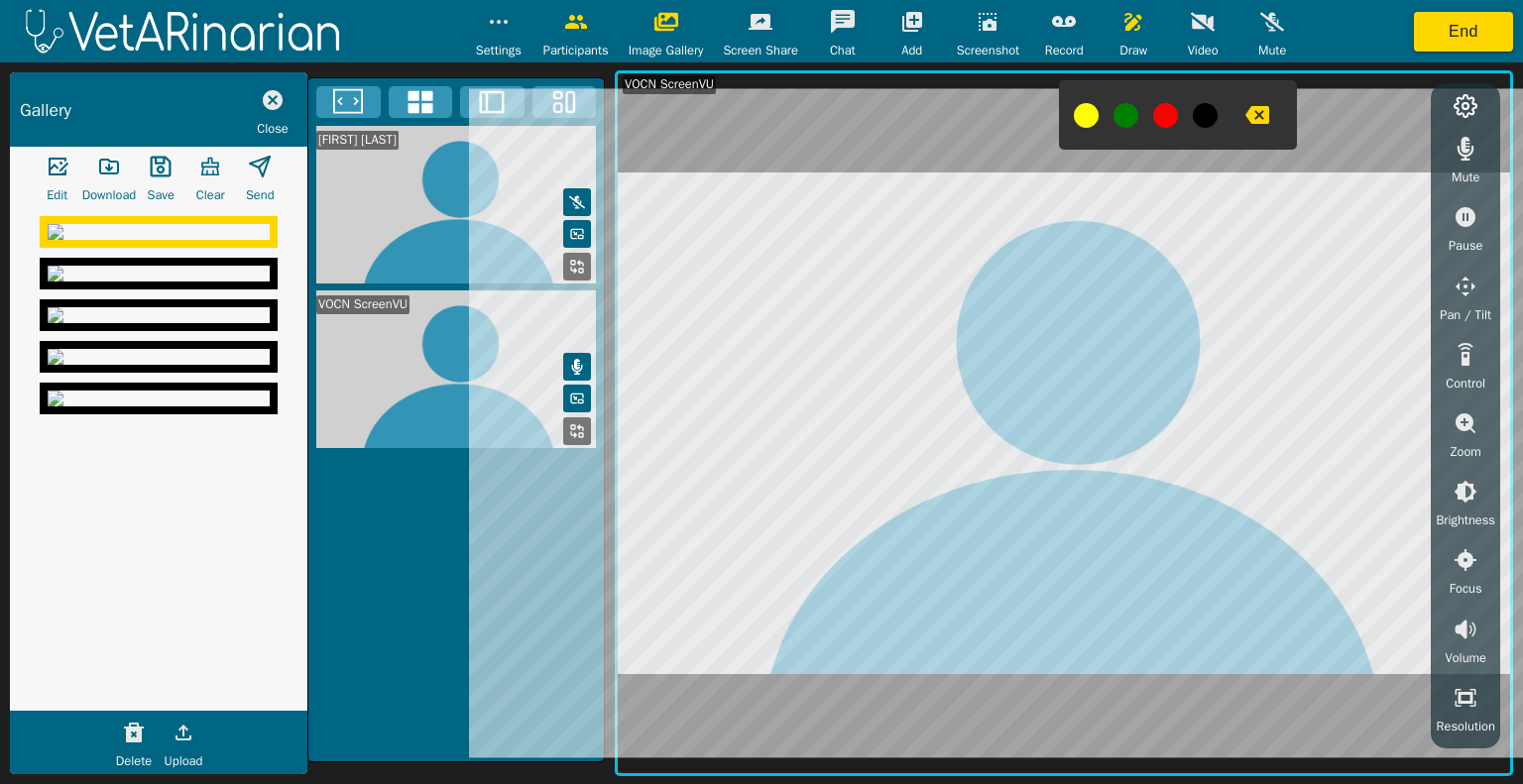 click at bounding box center (159, 232) 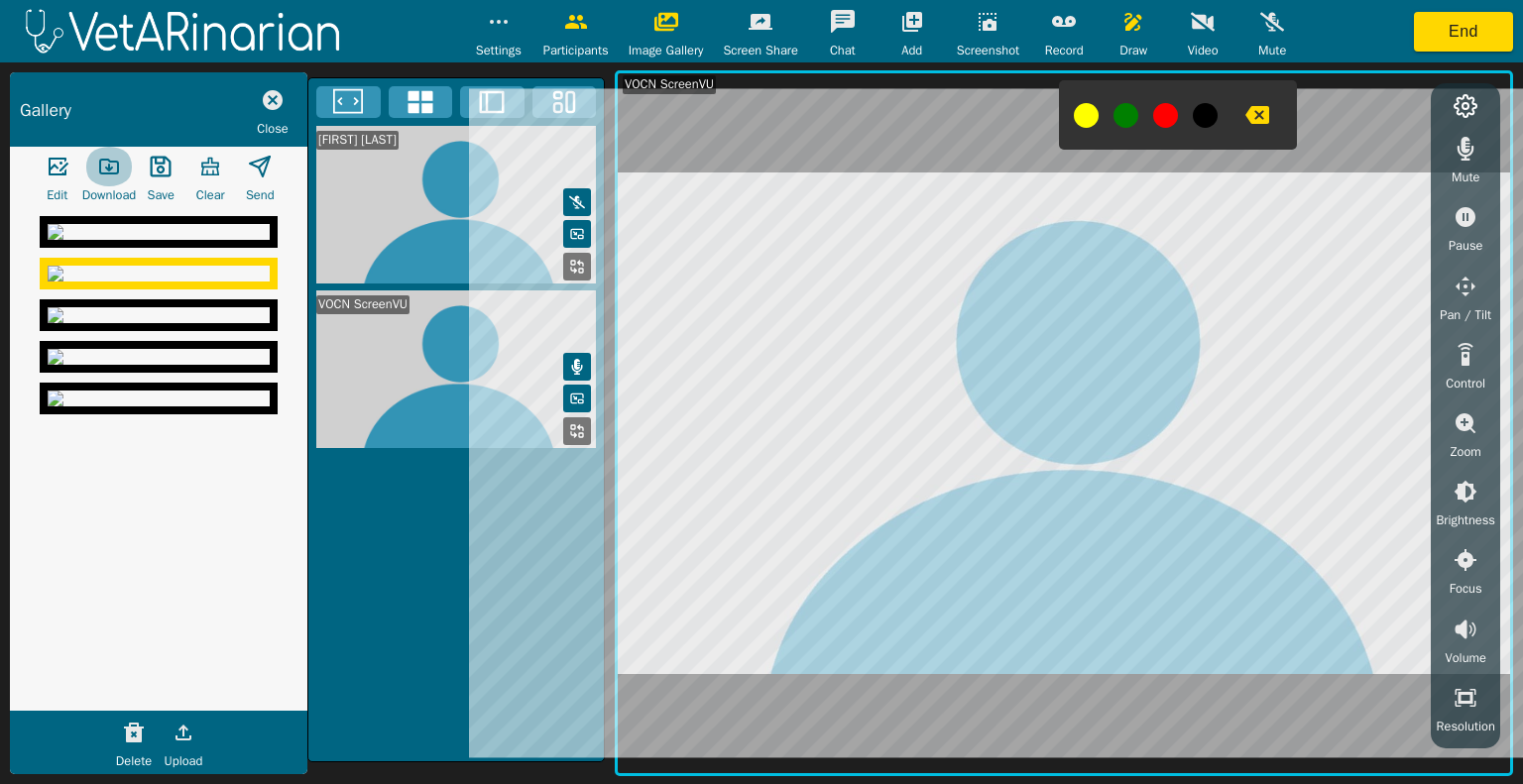 click at bounding box center [58, 167] 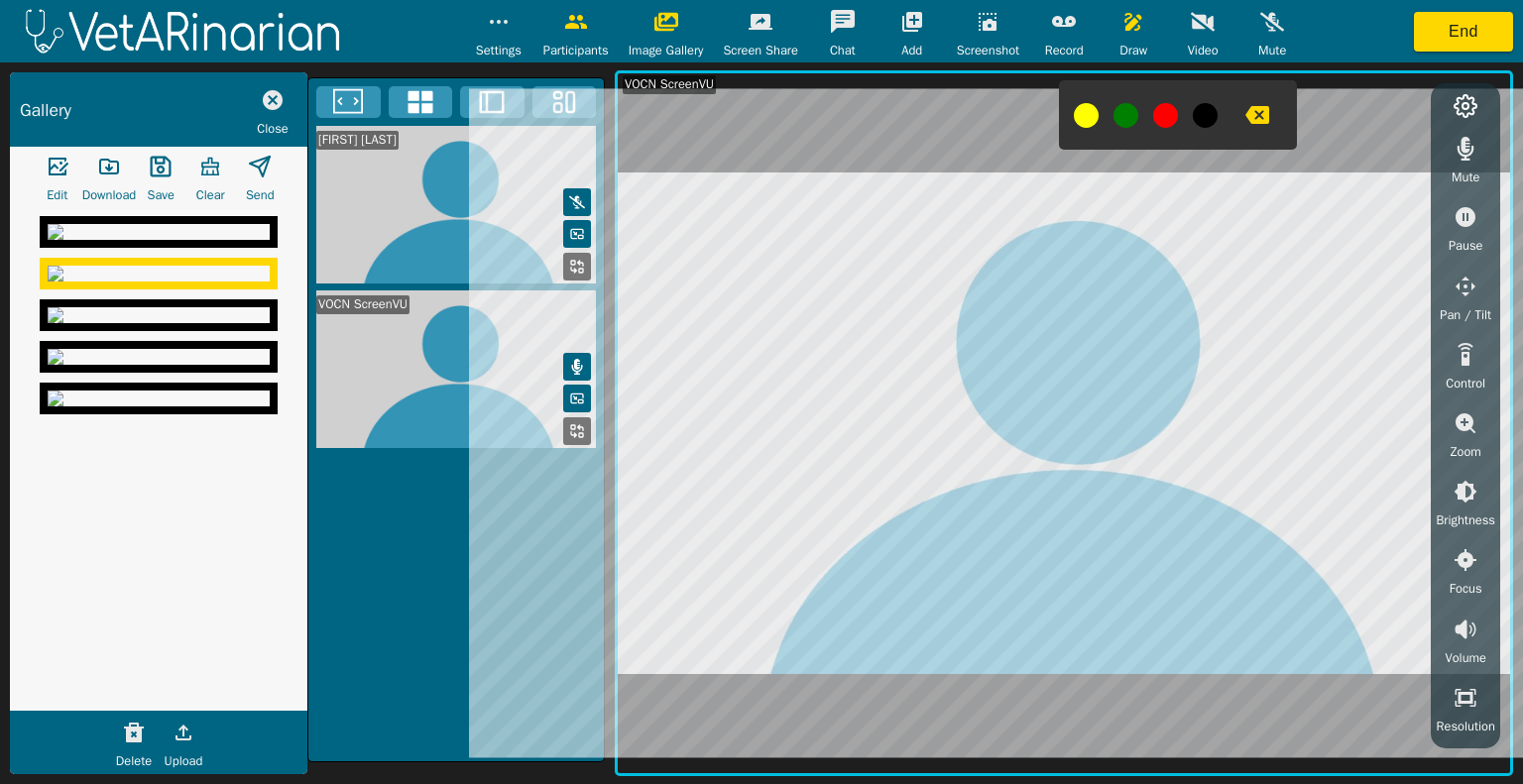click at bounding box center (159, 232) 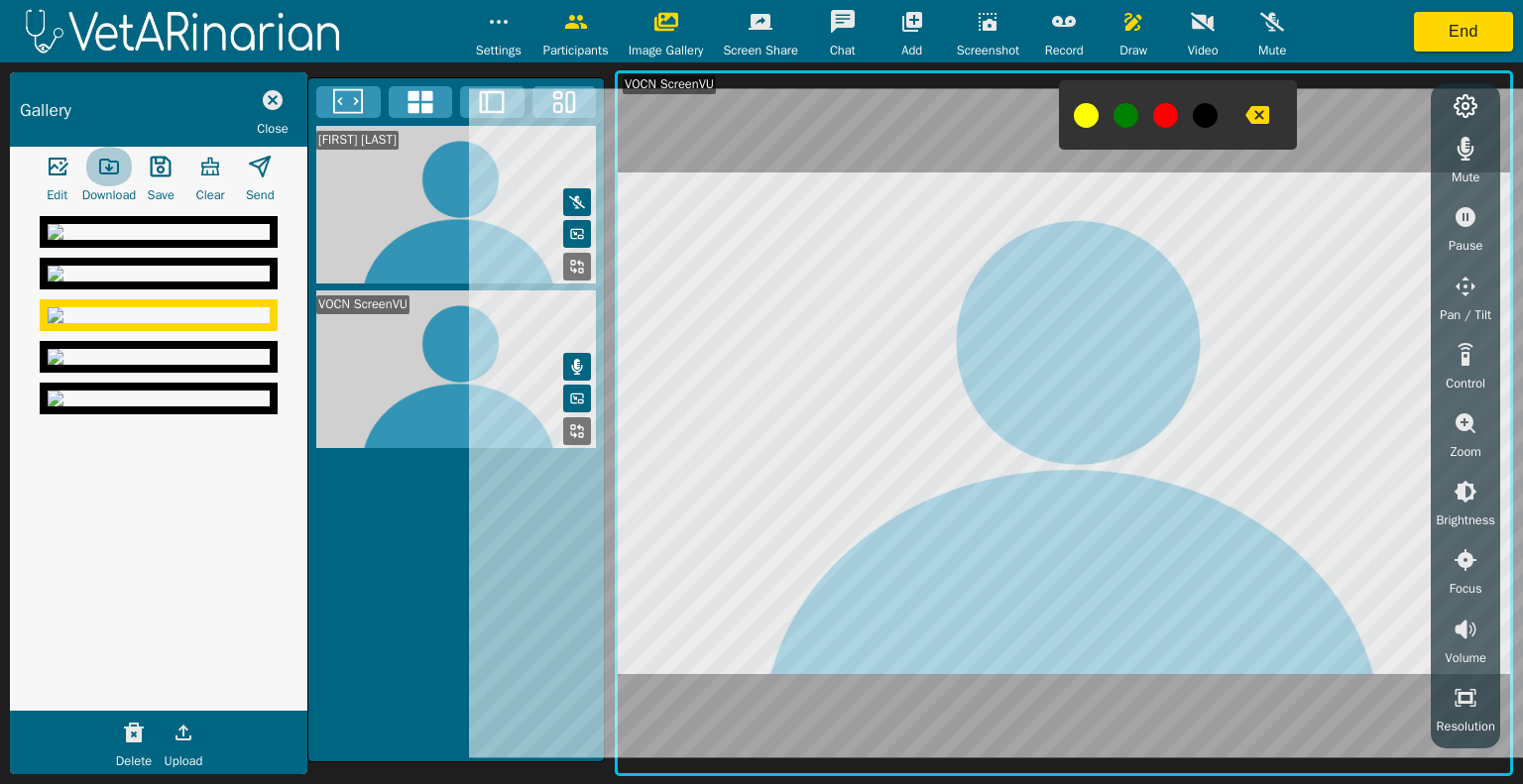 click at bounding box center (58, 167) 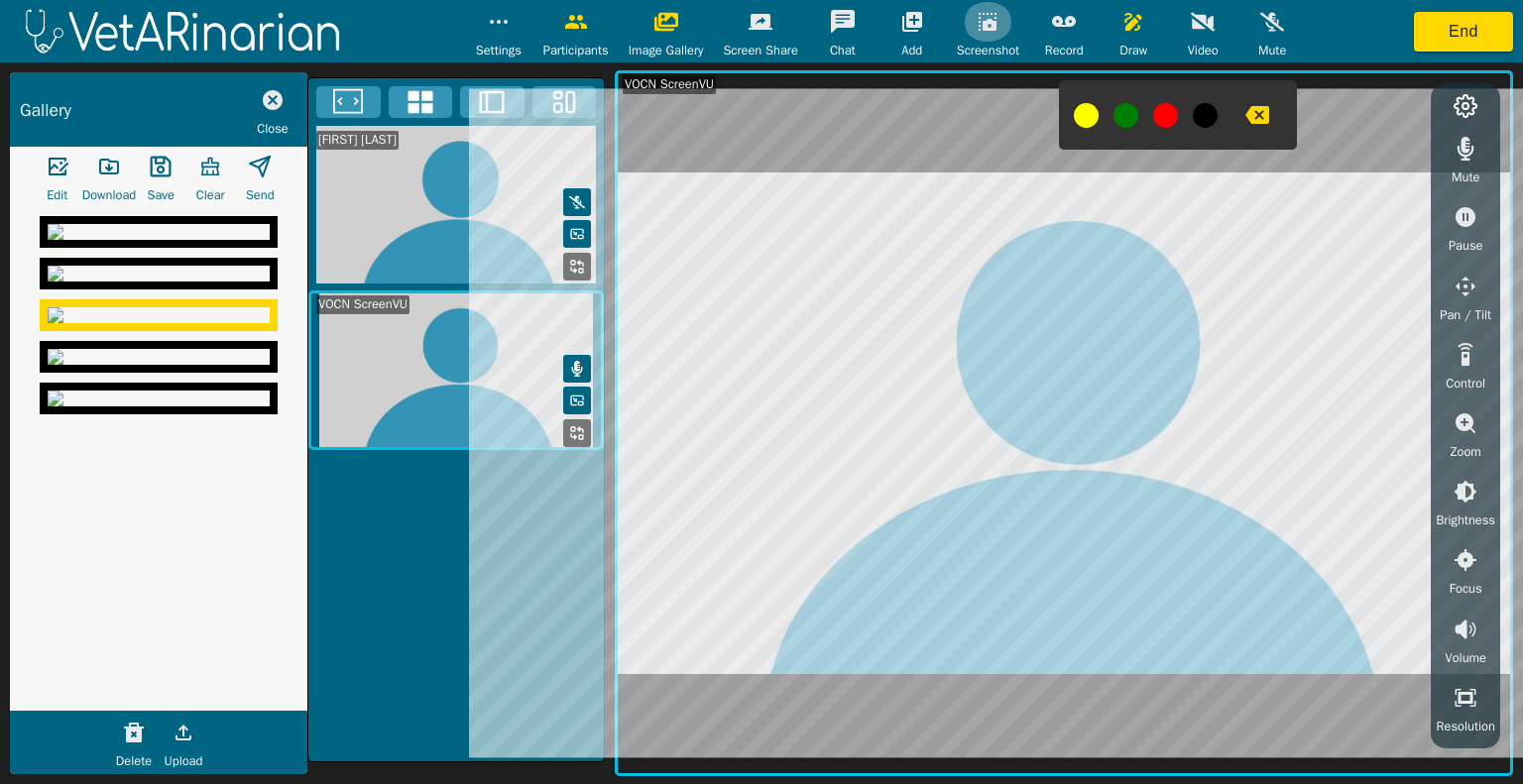 click at bounding box center [988, 22] 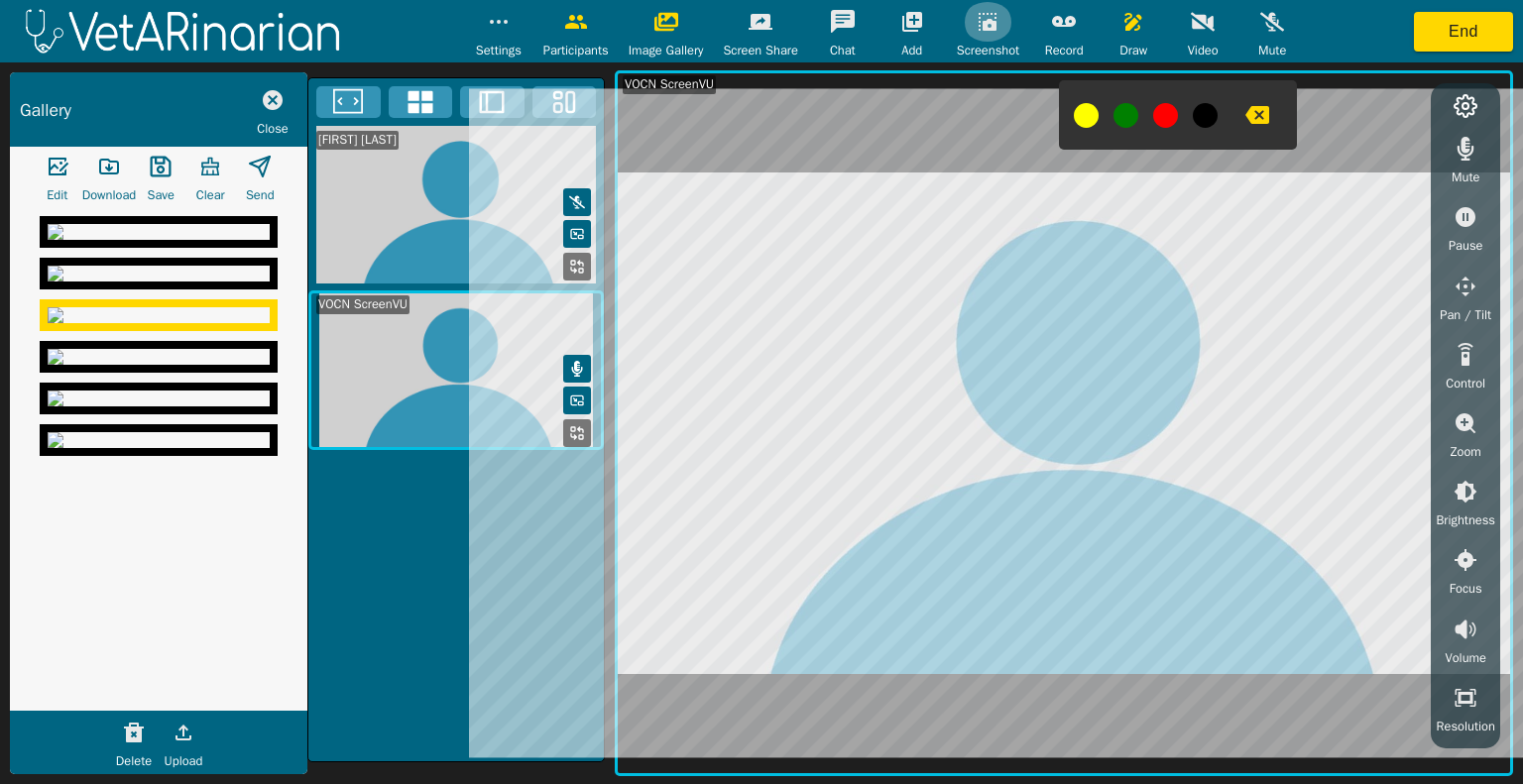 click at bounding box center [988, 22] 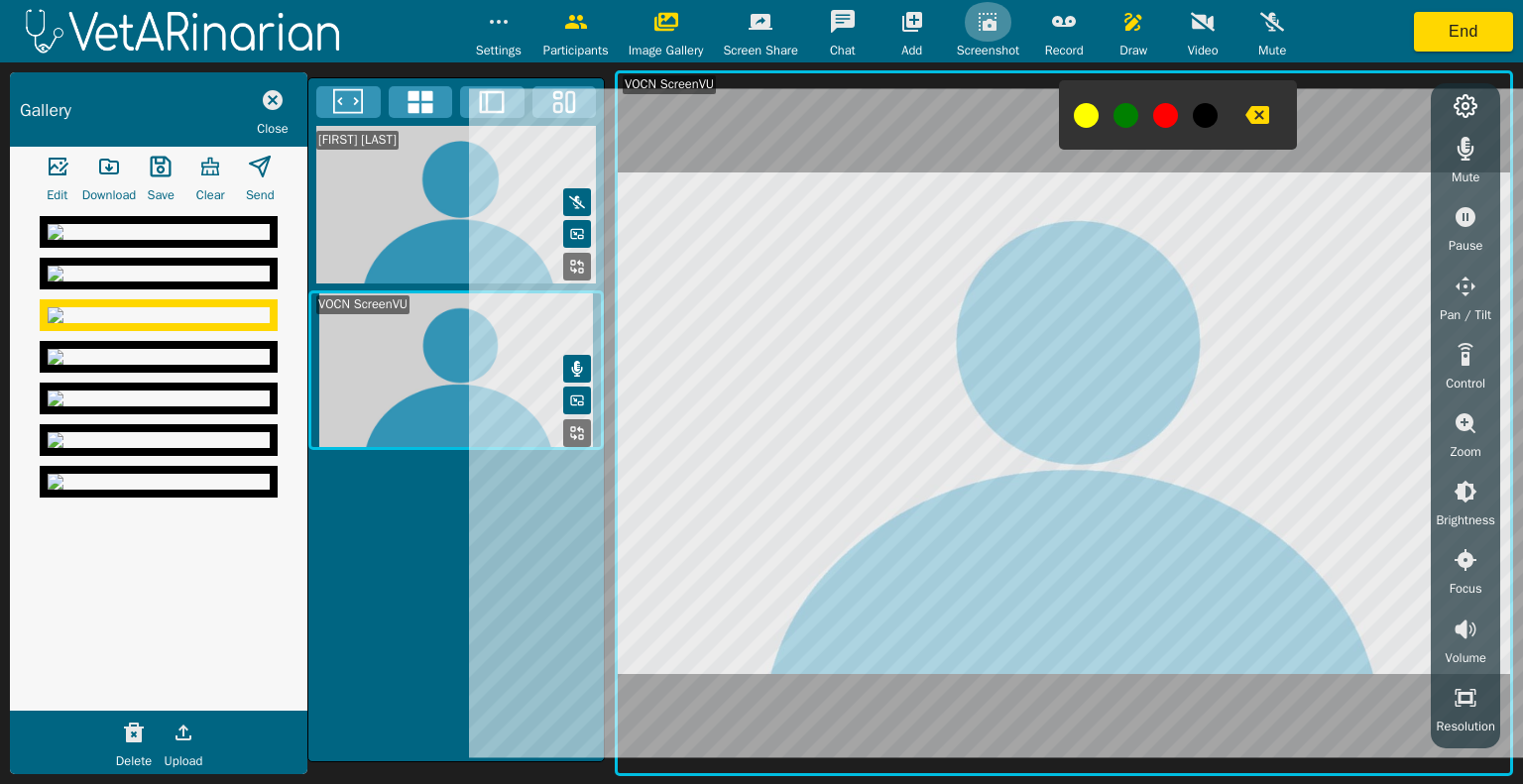 click at bounding box center (499, 22) 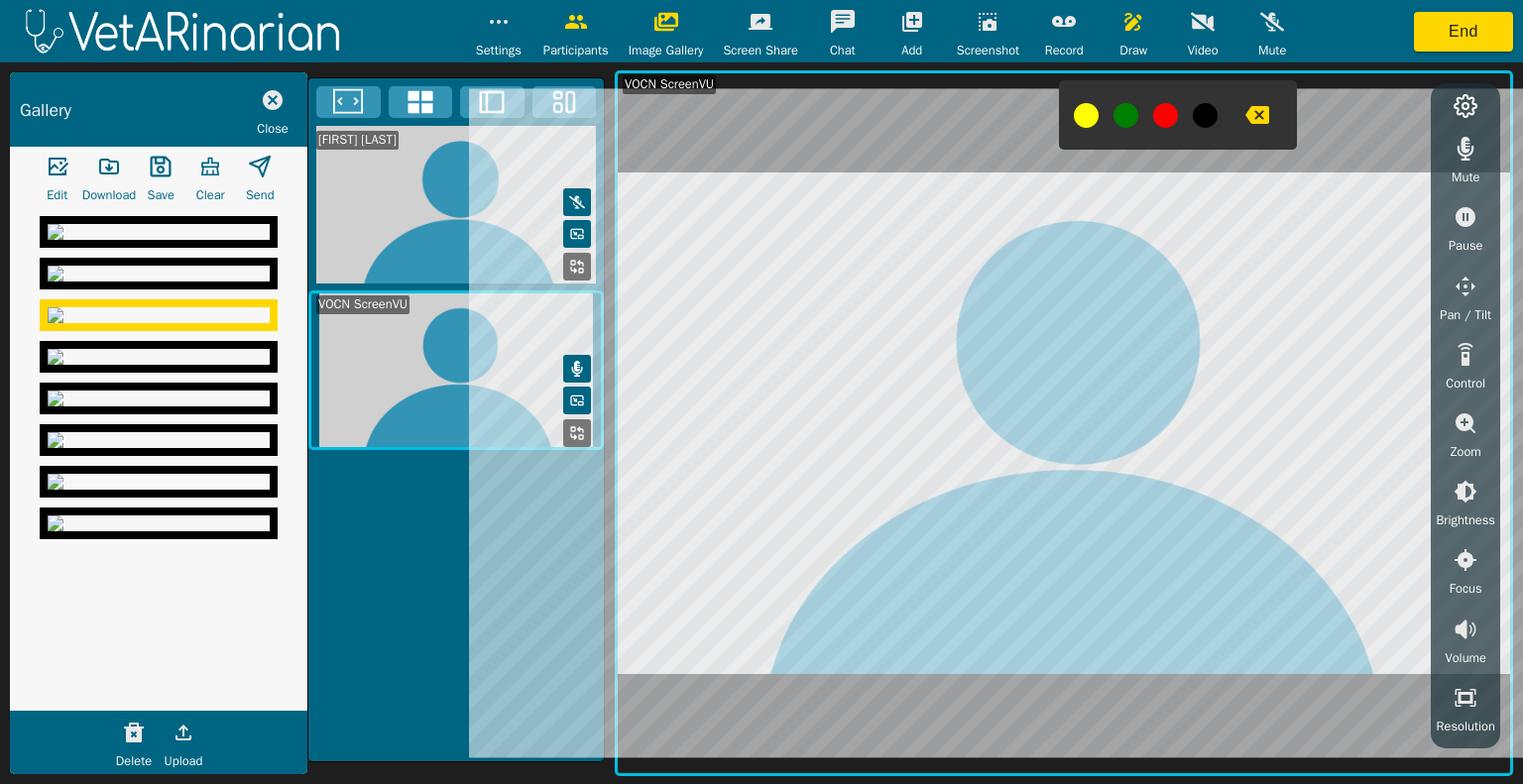 click at bounding box center (159, 232) 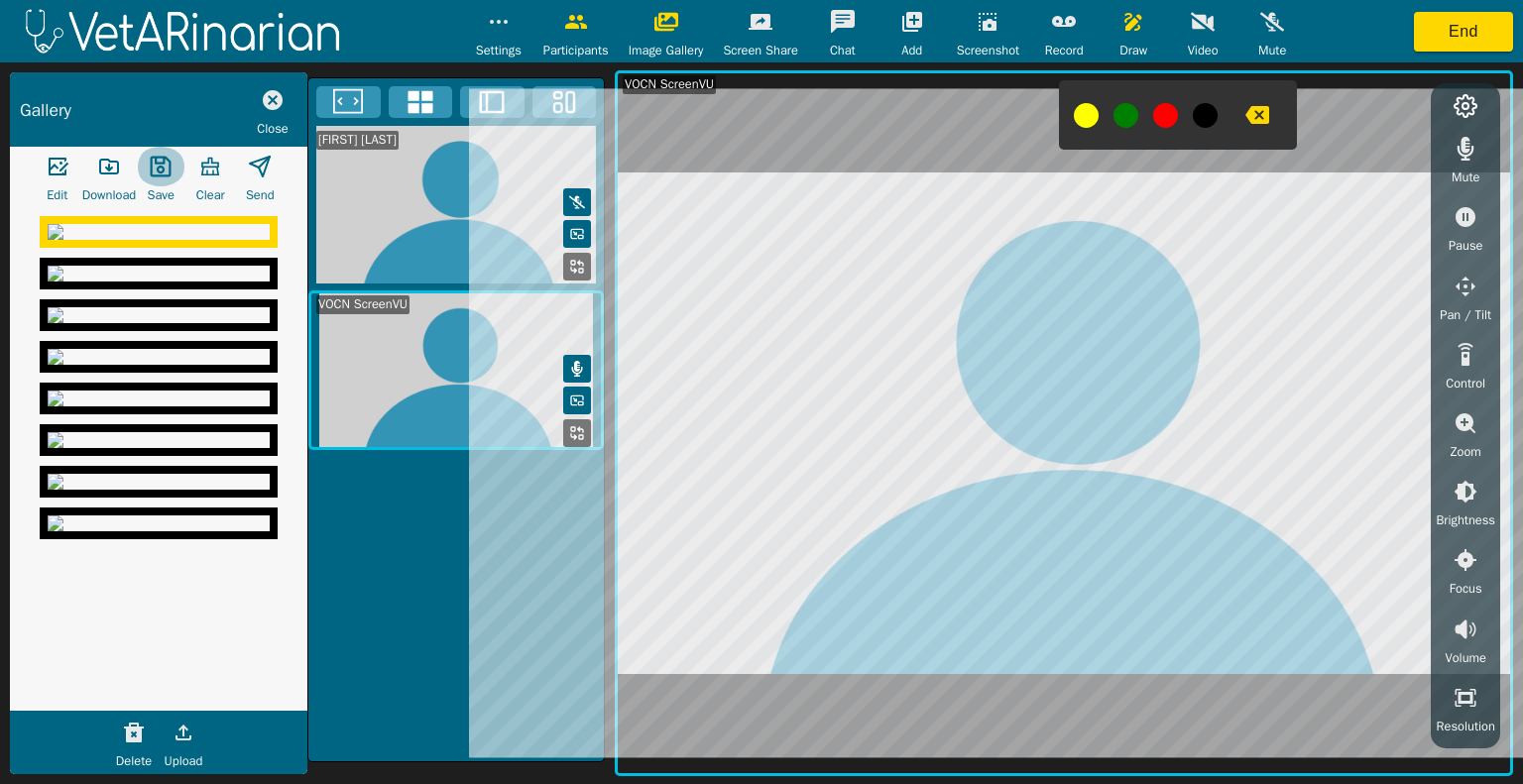 click at bounding box center [58, 167] 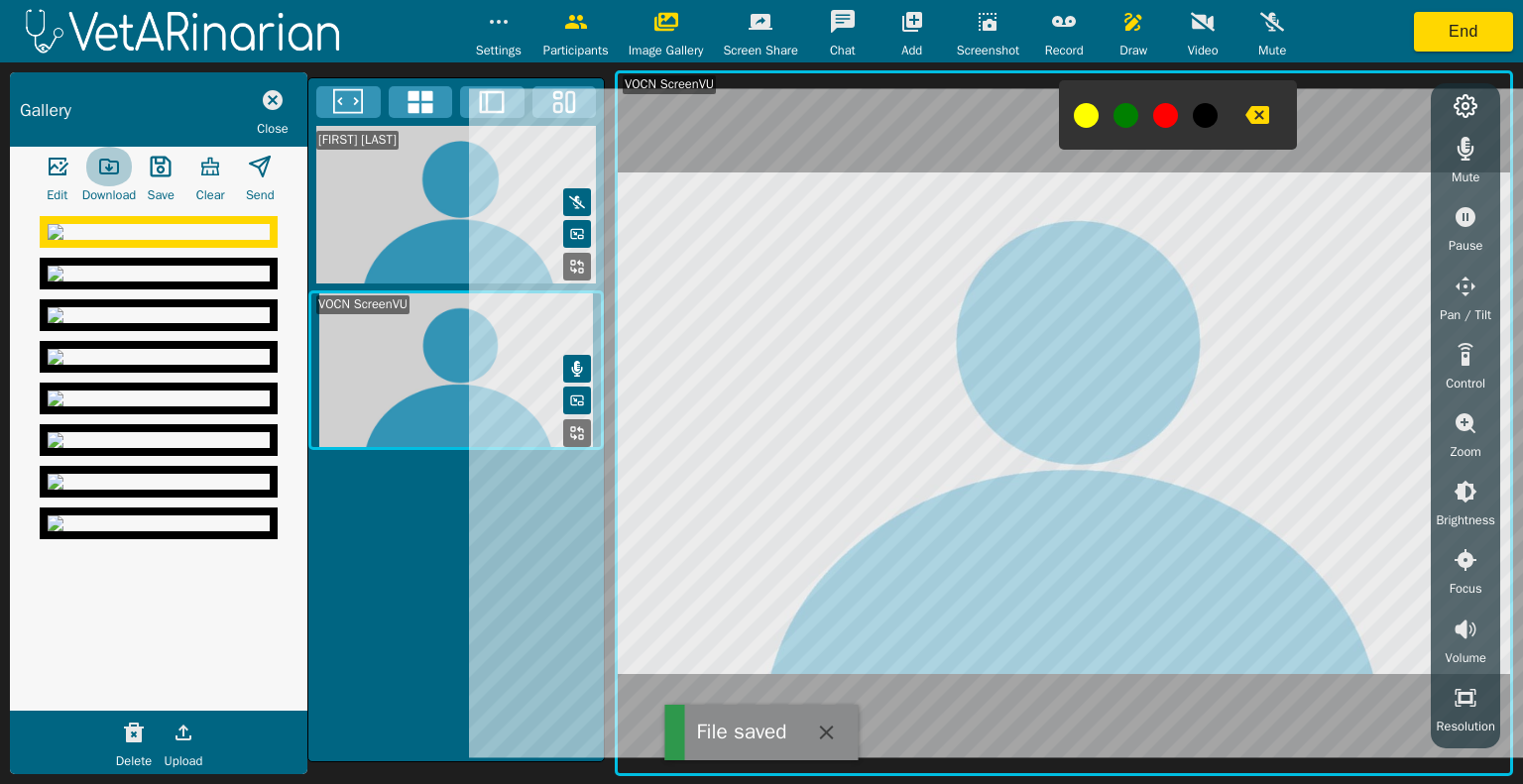 click at bounding box center (58, 167) 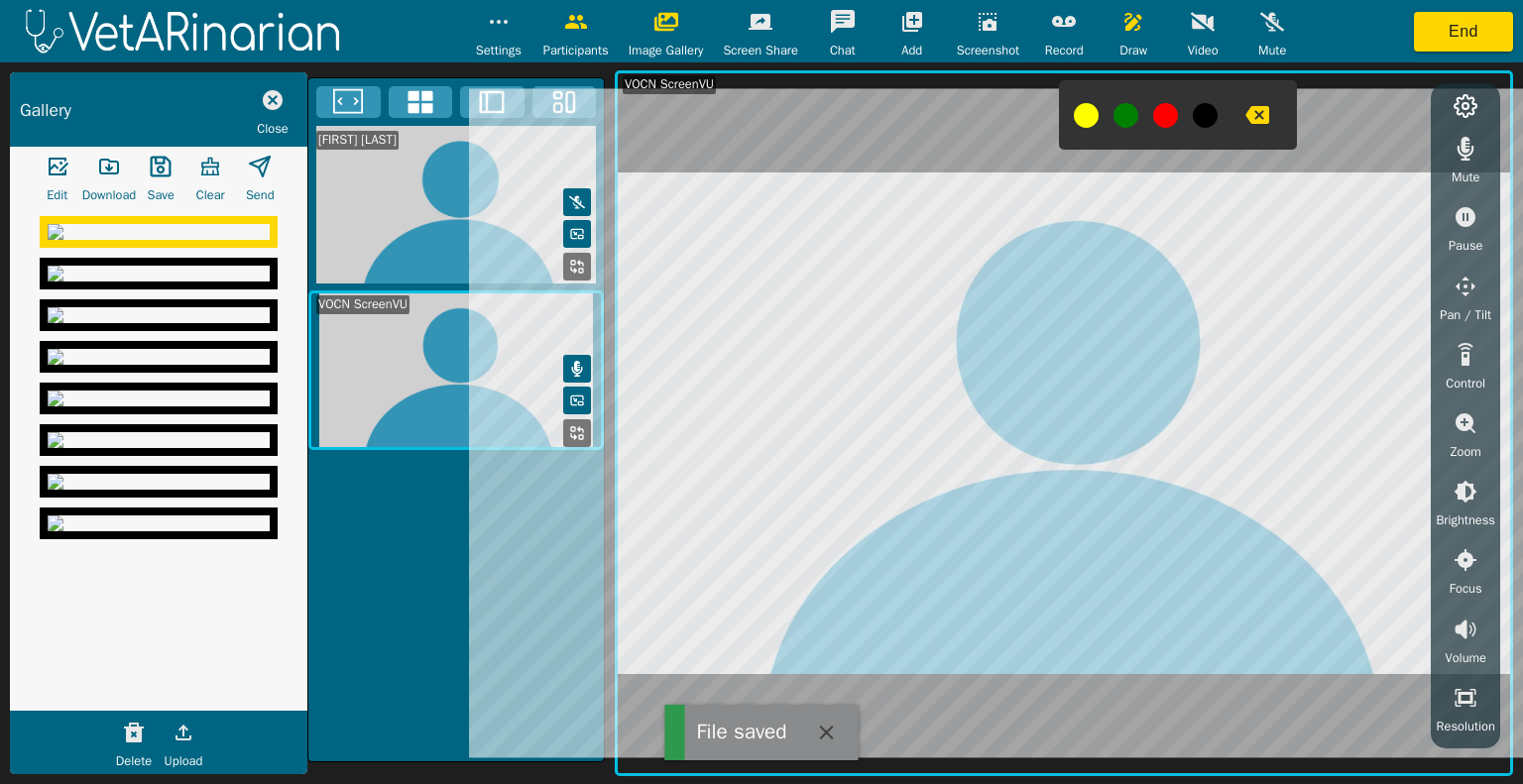 click at bounding box center (159, 232) 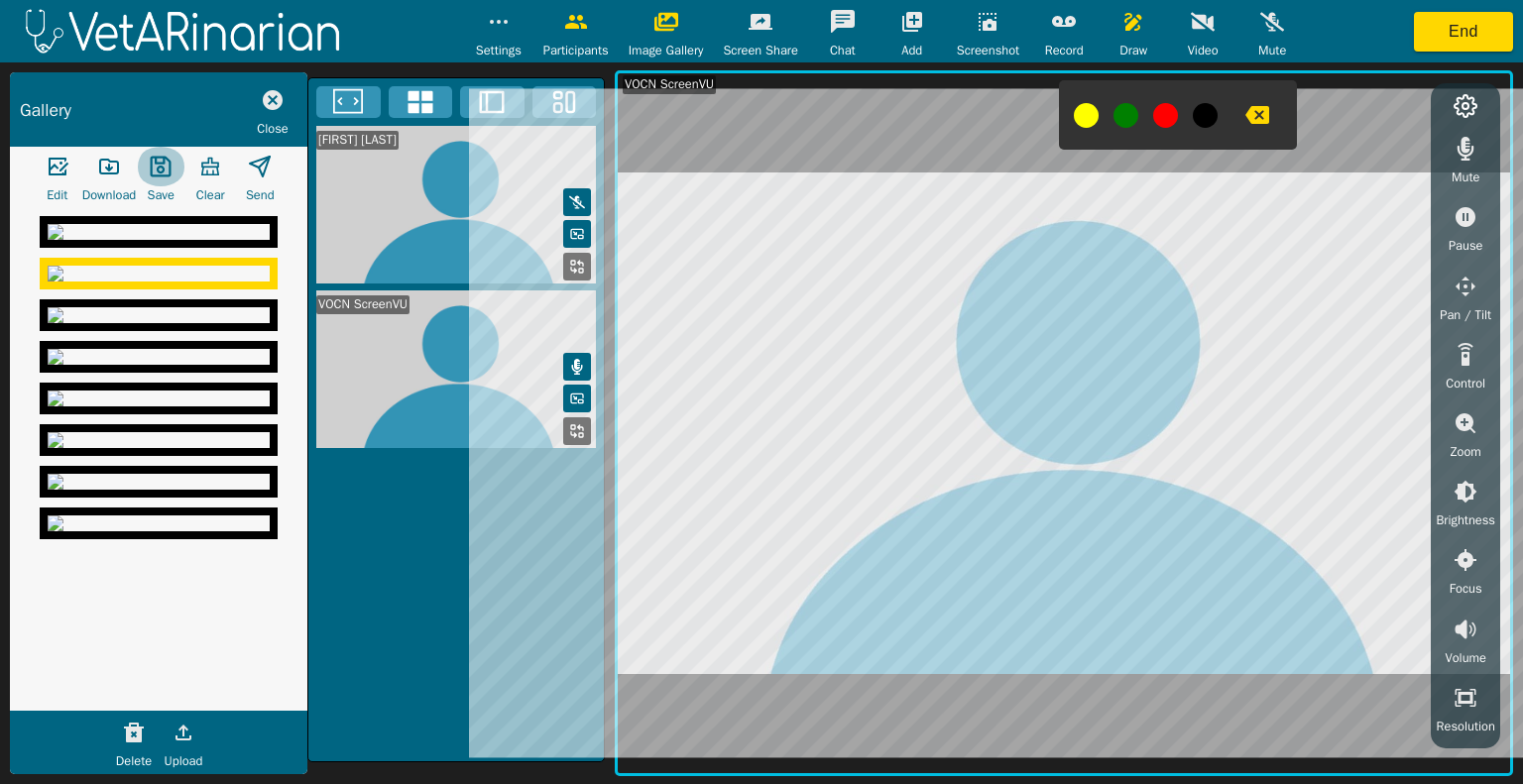 click at bounding box center (58, 167) 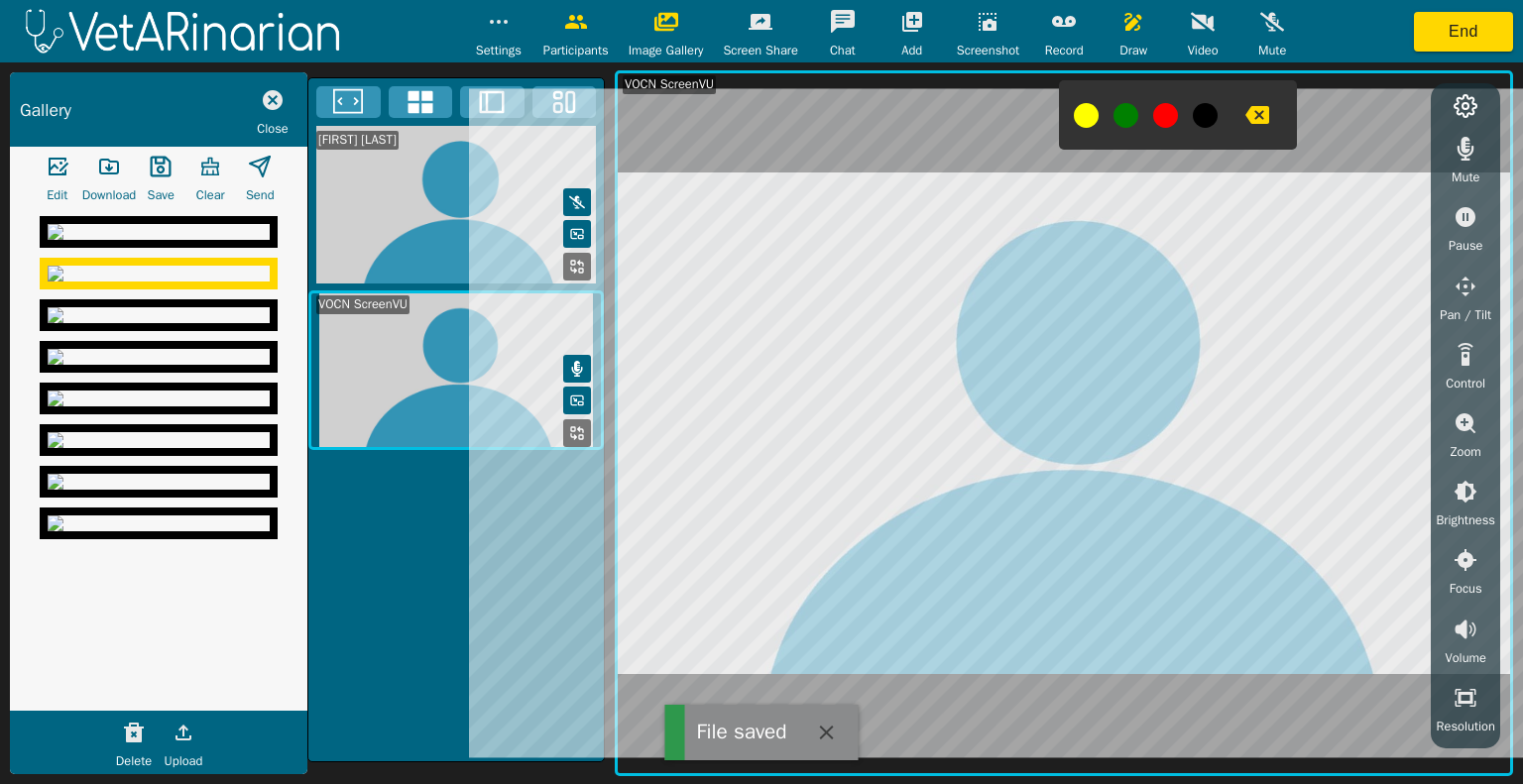 click at bounding box center (159, 232) 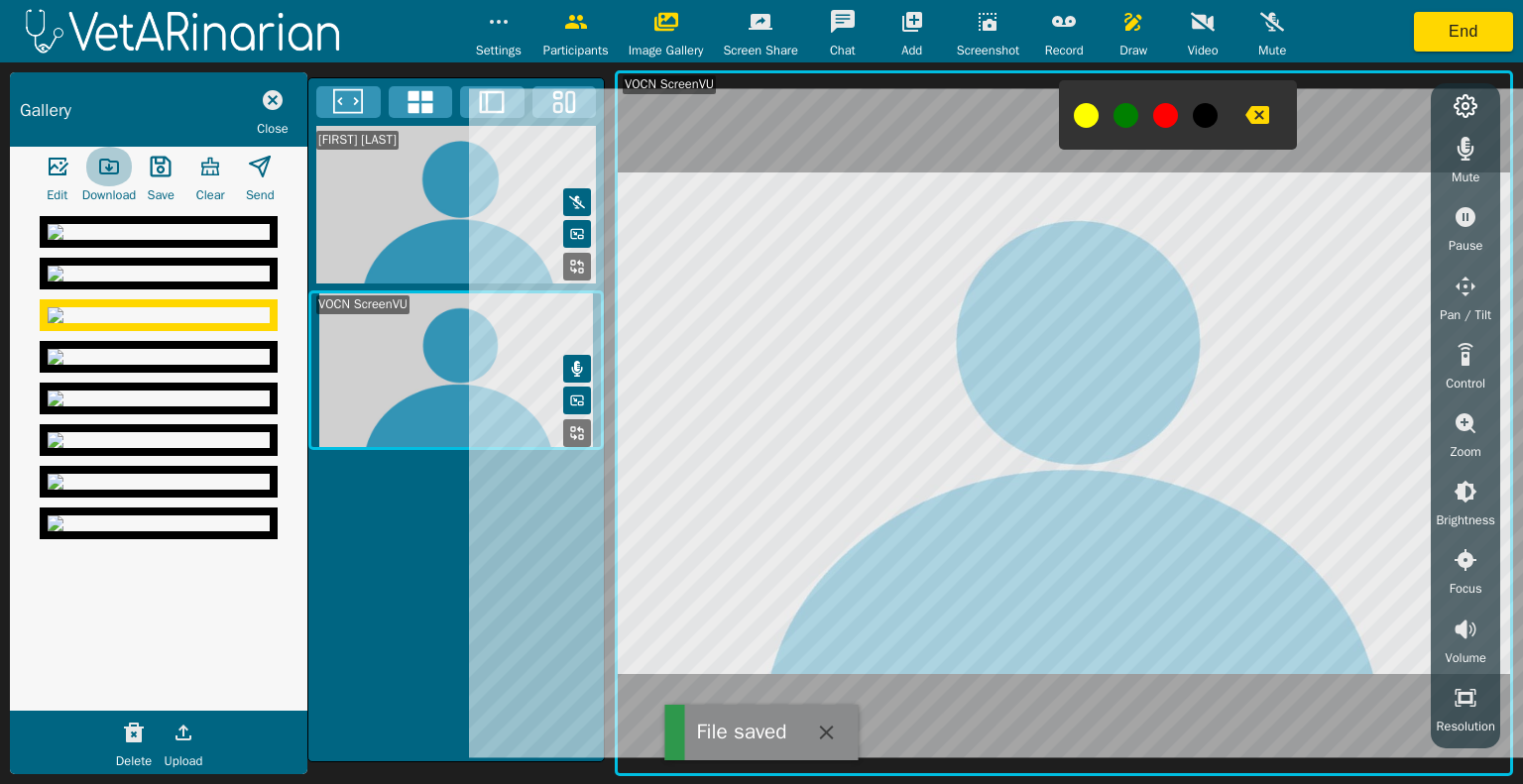 click at bounding box center (58, 167) 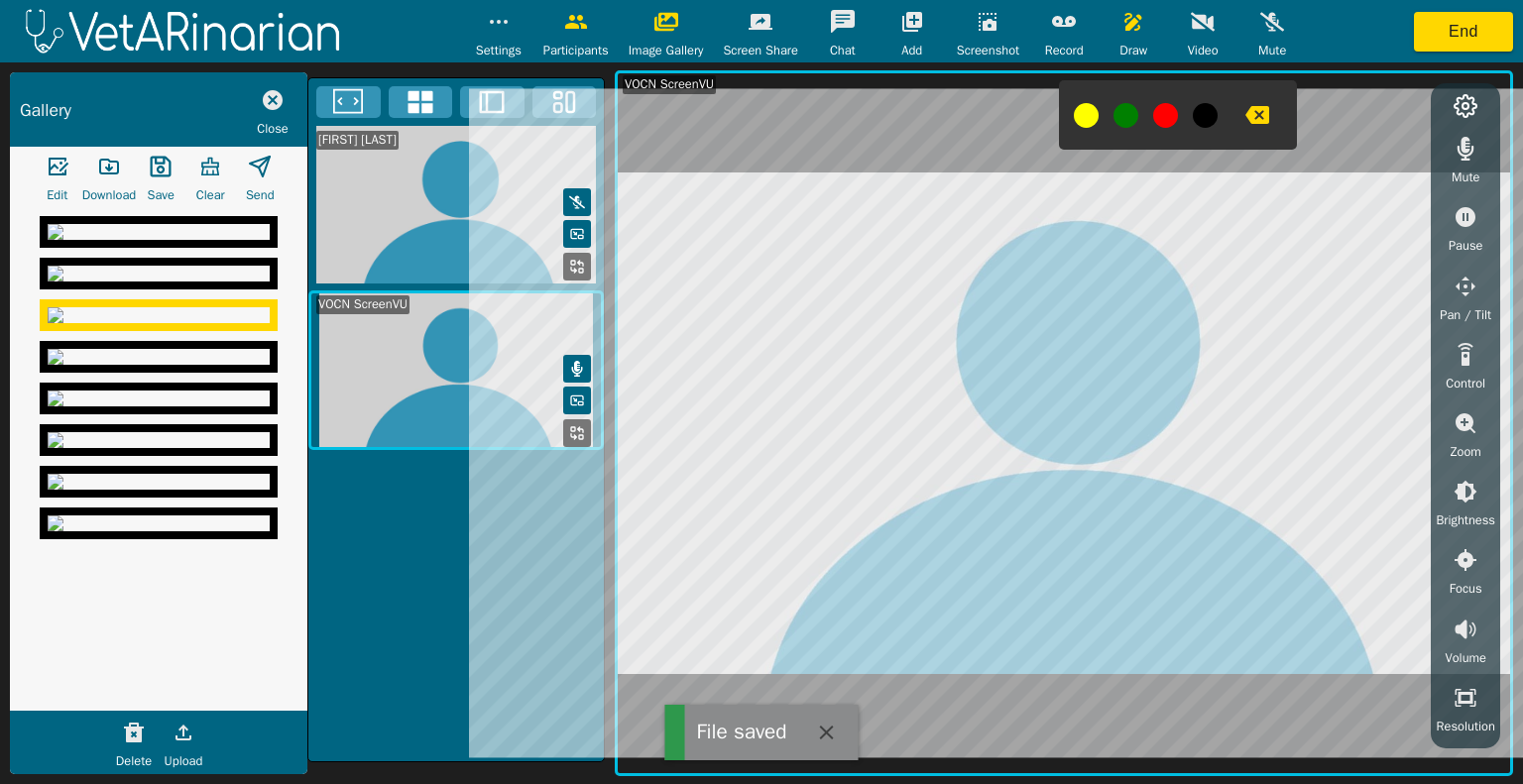 click at bounding box center (159, 232) 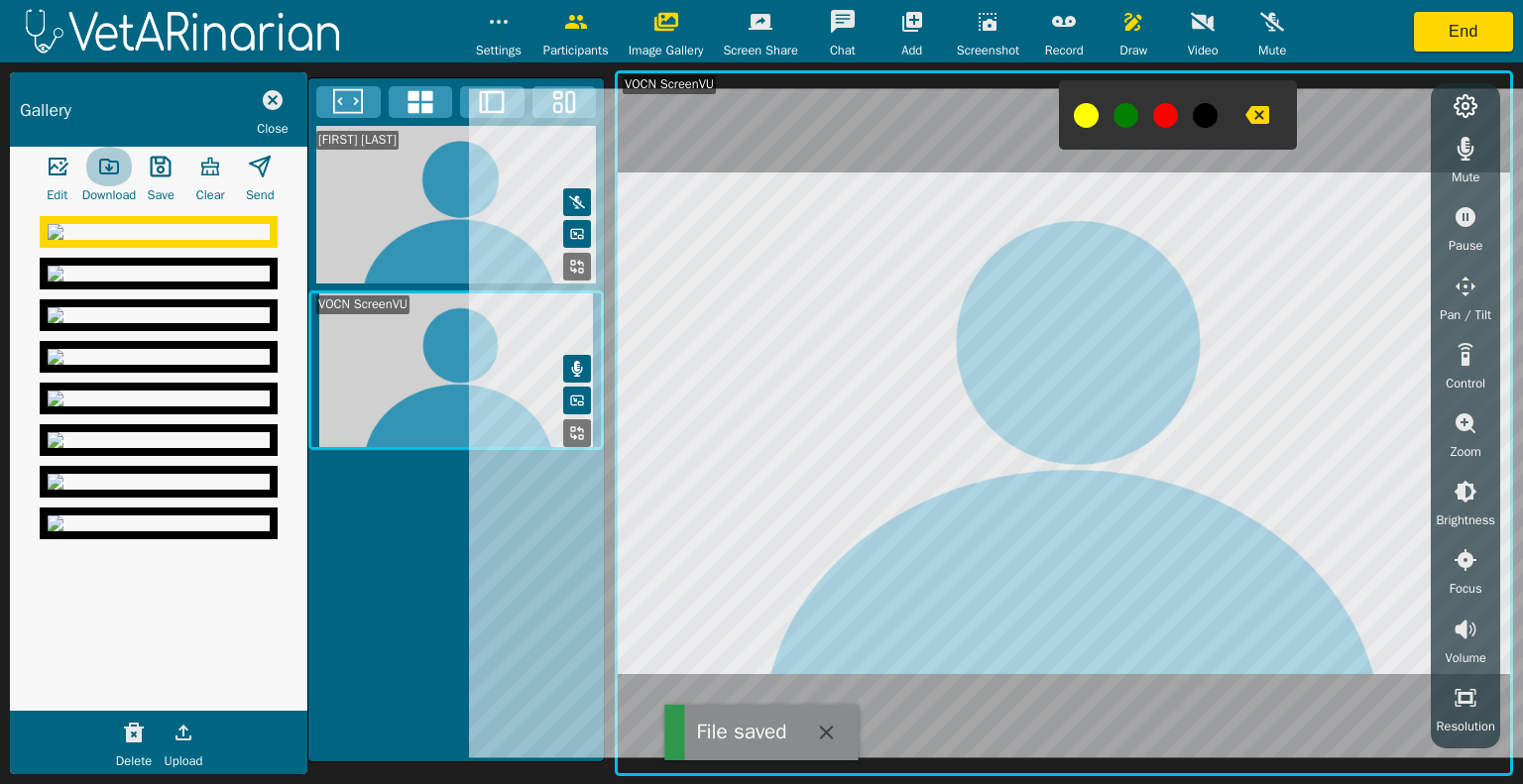 click at bounding box center (58, 167) 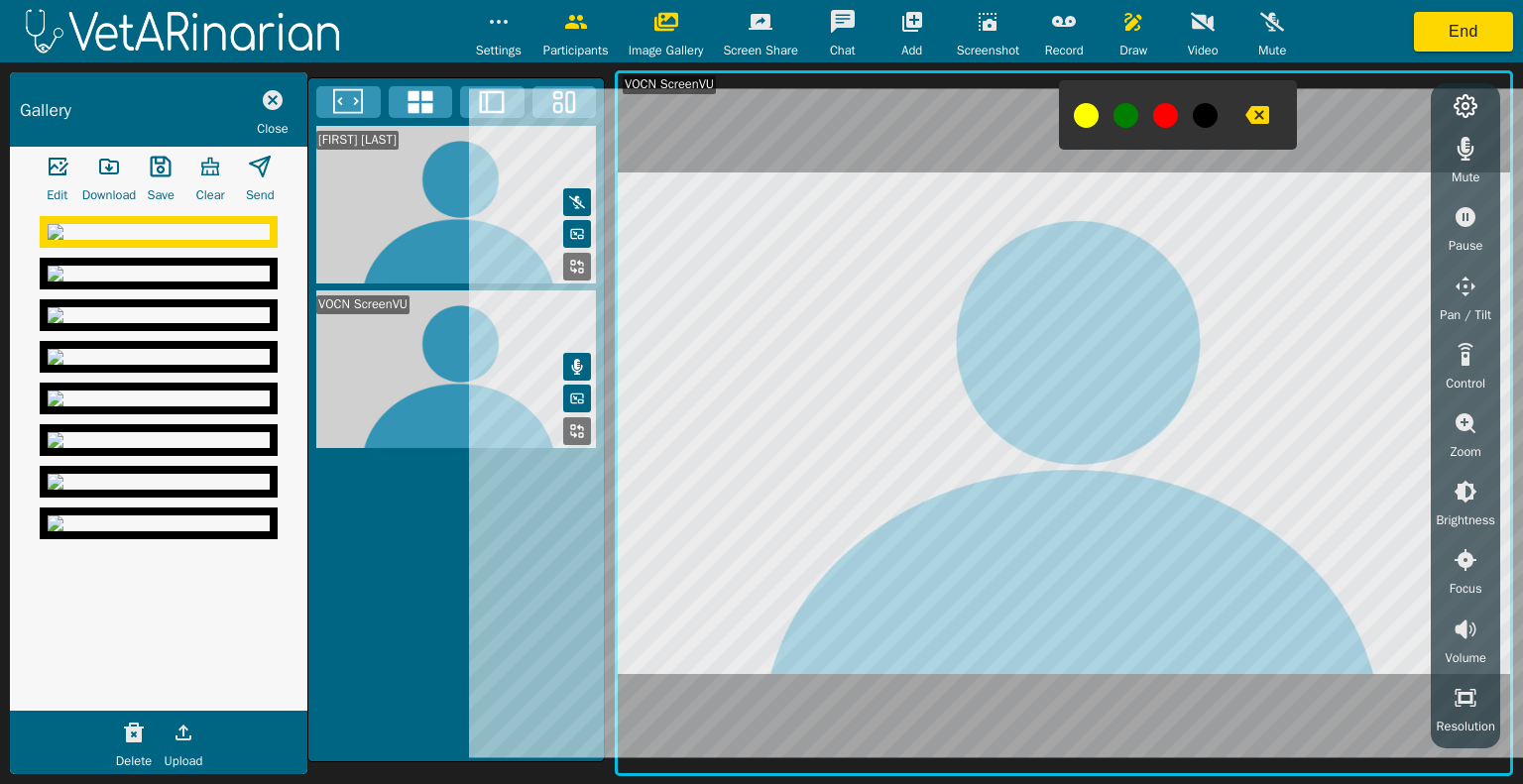 scroll, scrollTop: 303, scrollLeft: 0, axis: vertical 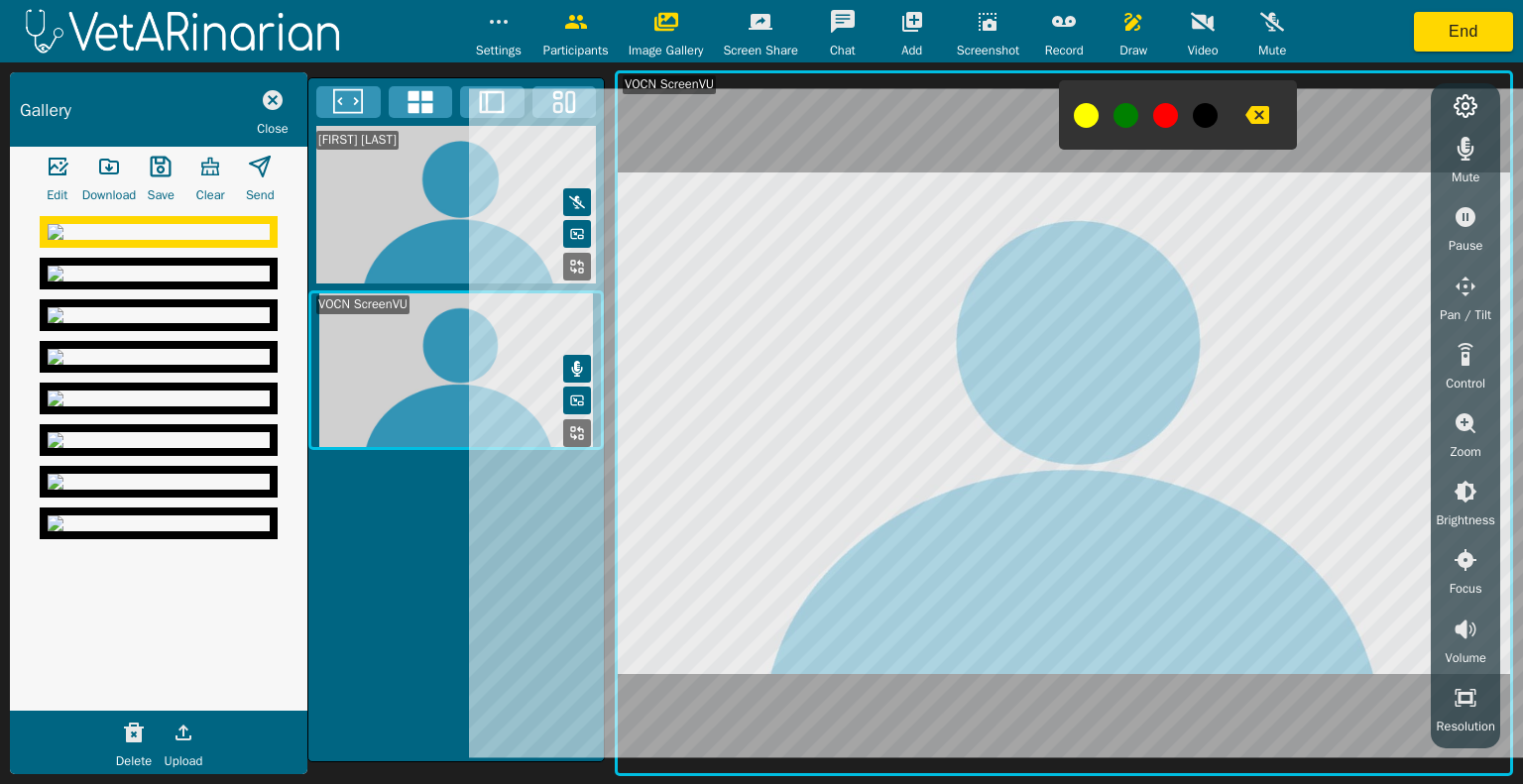 click at bounding box center [159, 232] 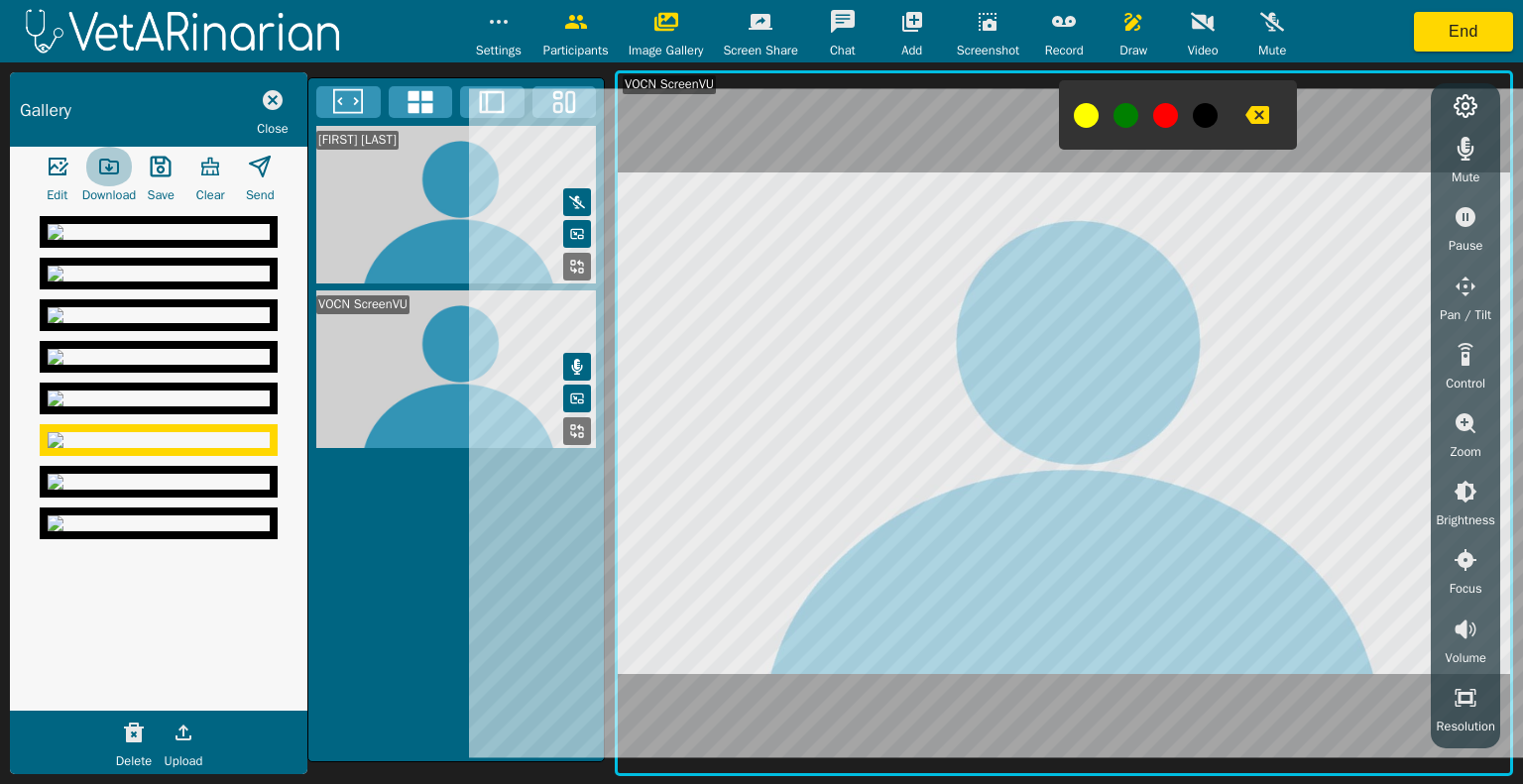 click at bounding box center [58, 167] 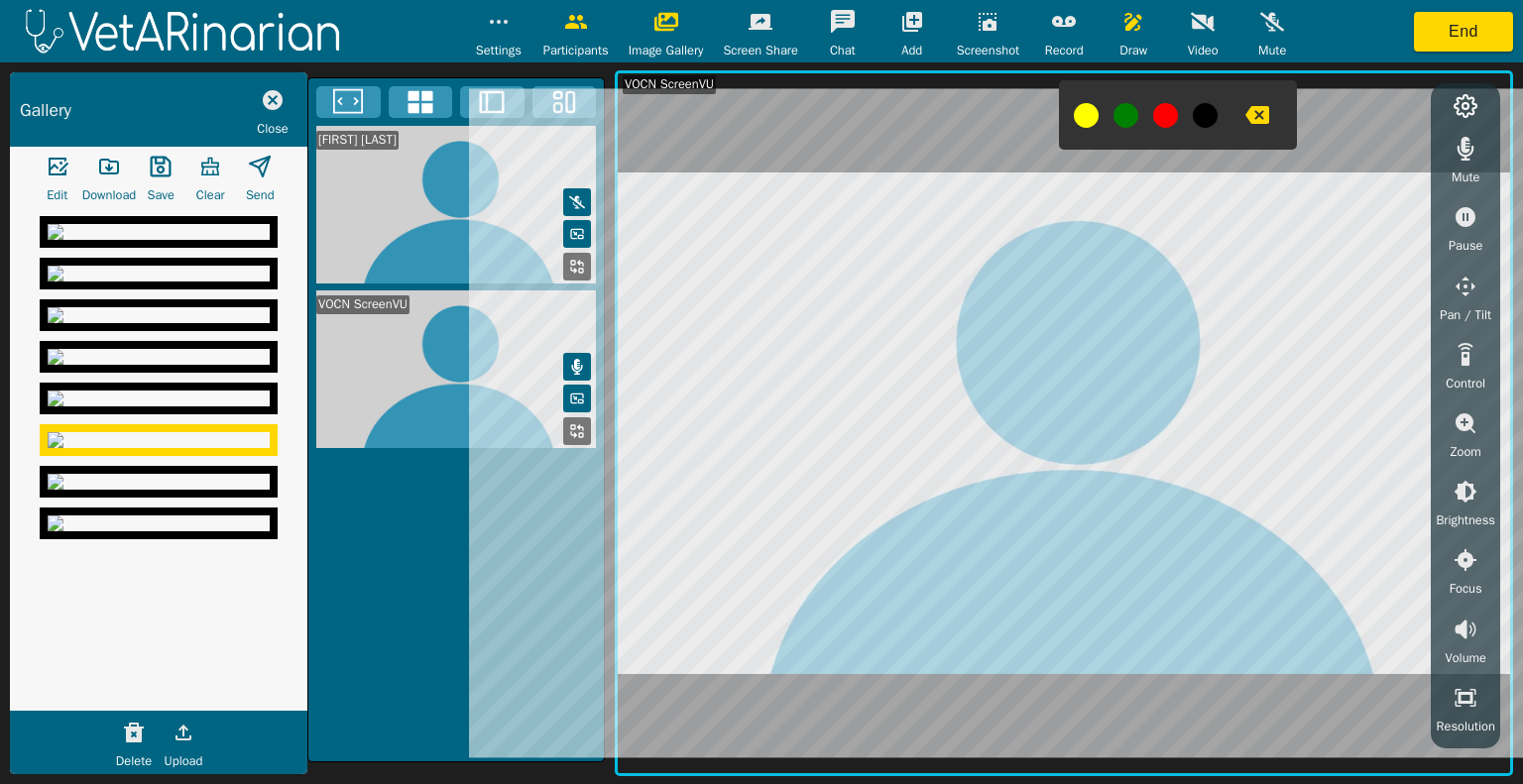 click at bounding box center (159, 232) 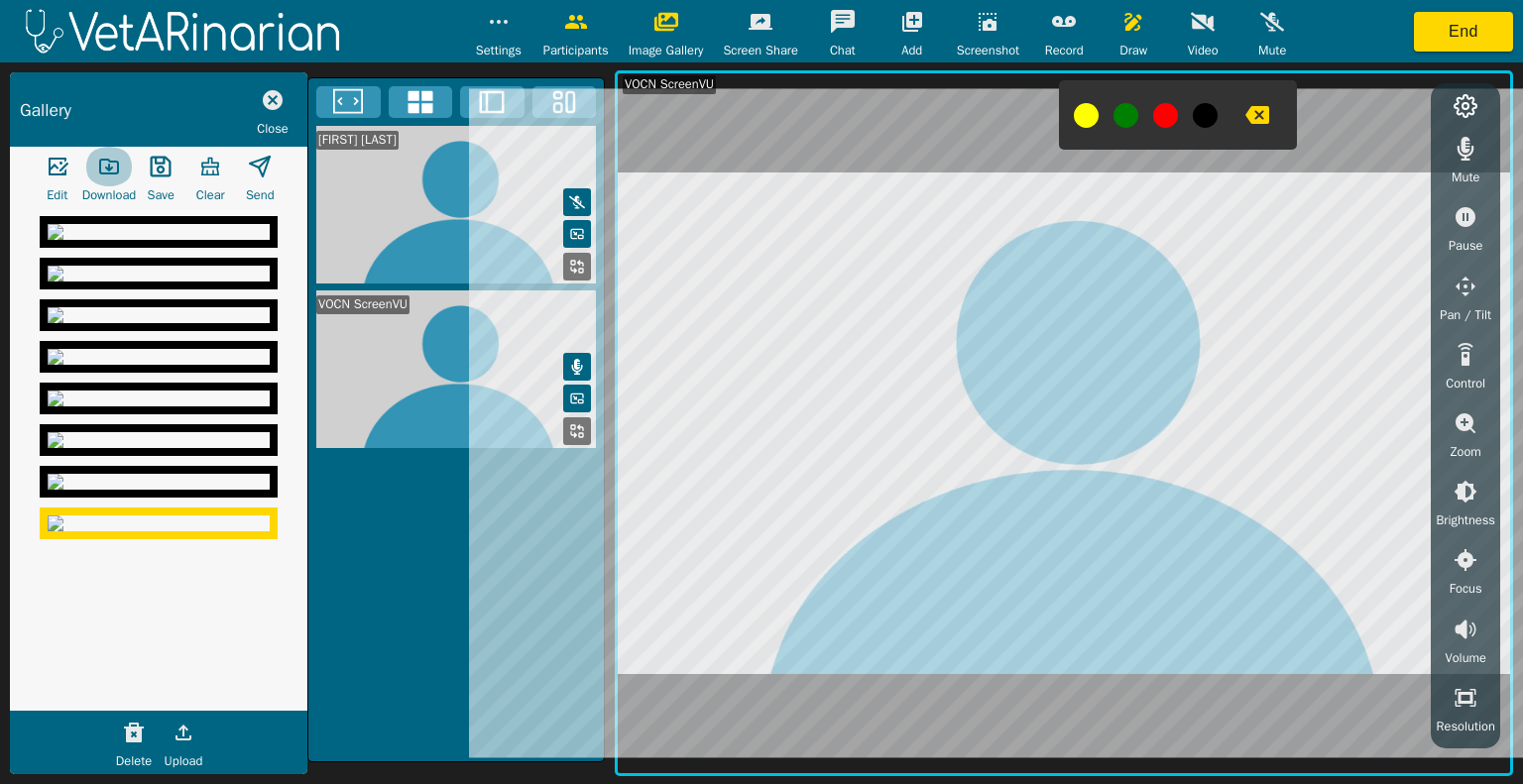 click at bounding box center [58, 167] 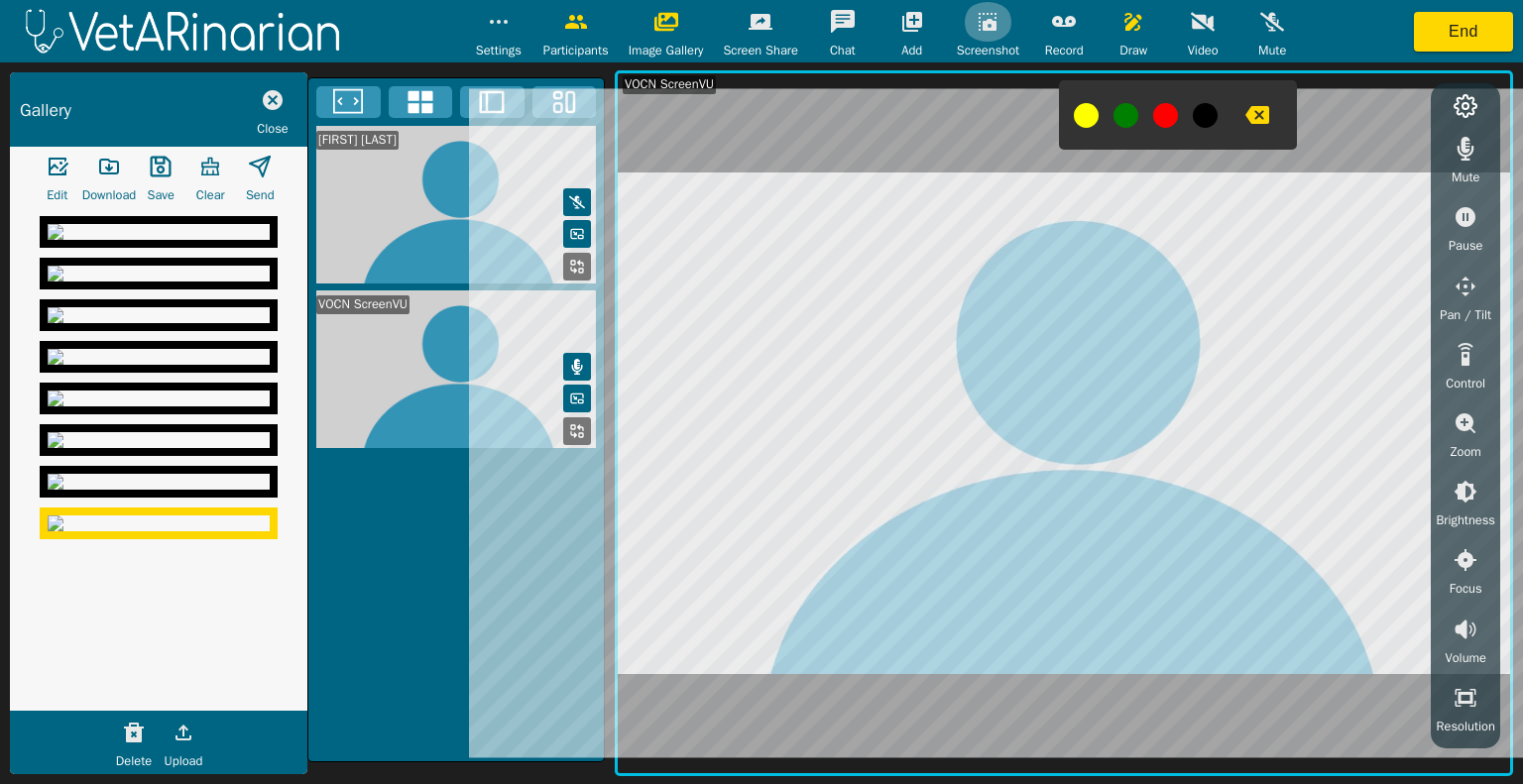 click at bounding box center (988, 22) 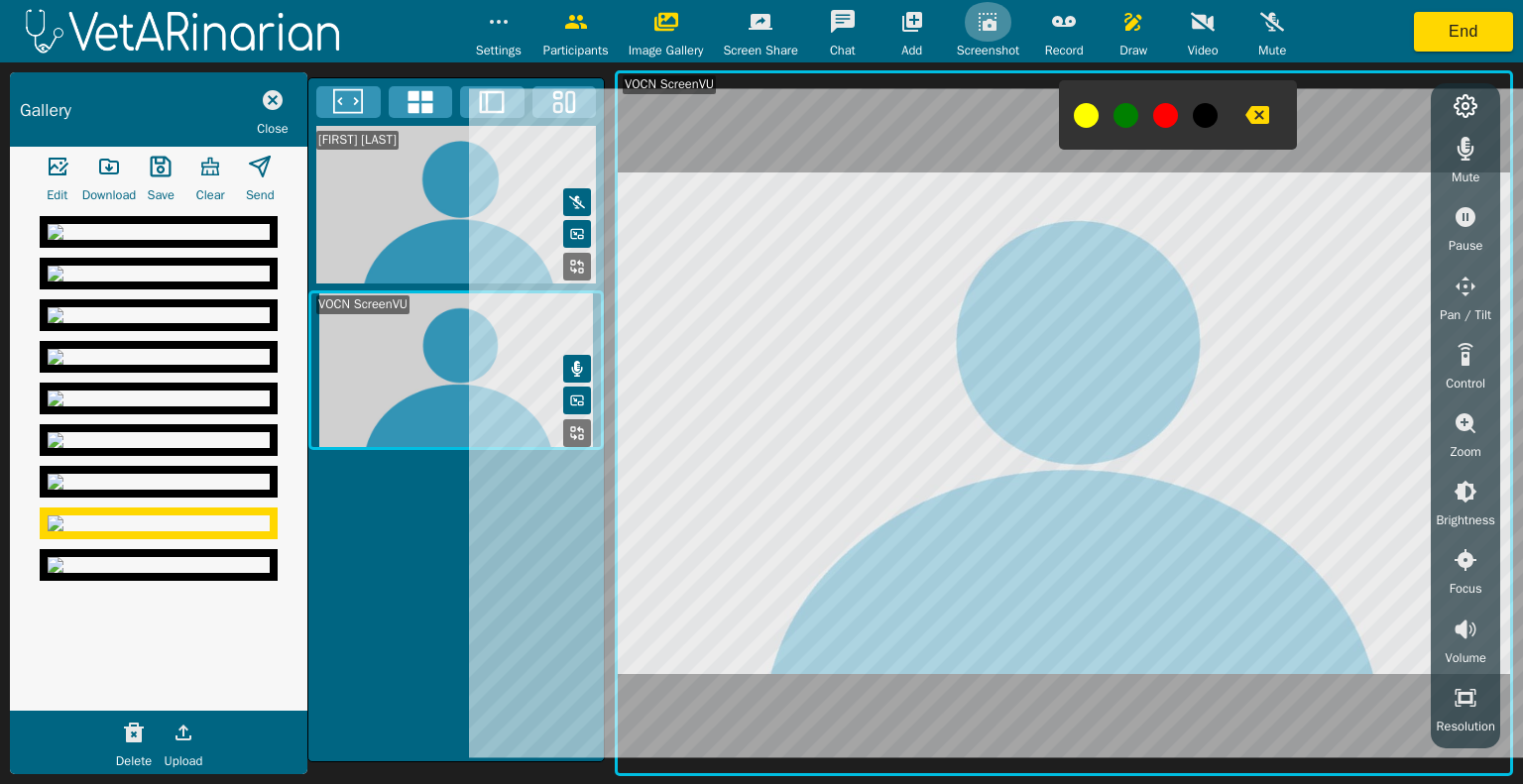 click at bounding box center (988, 22) 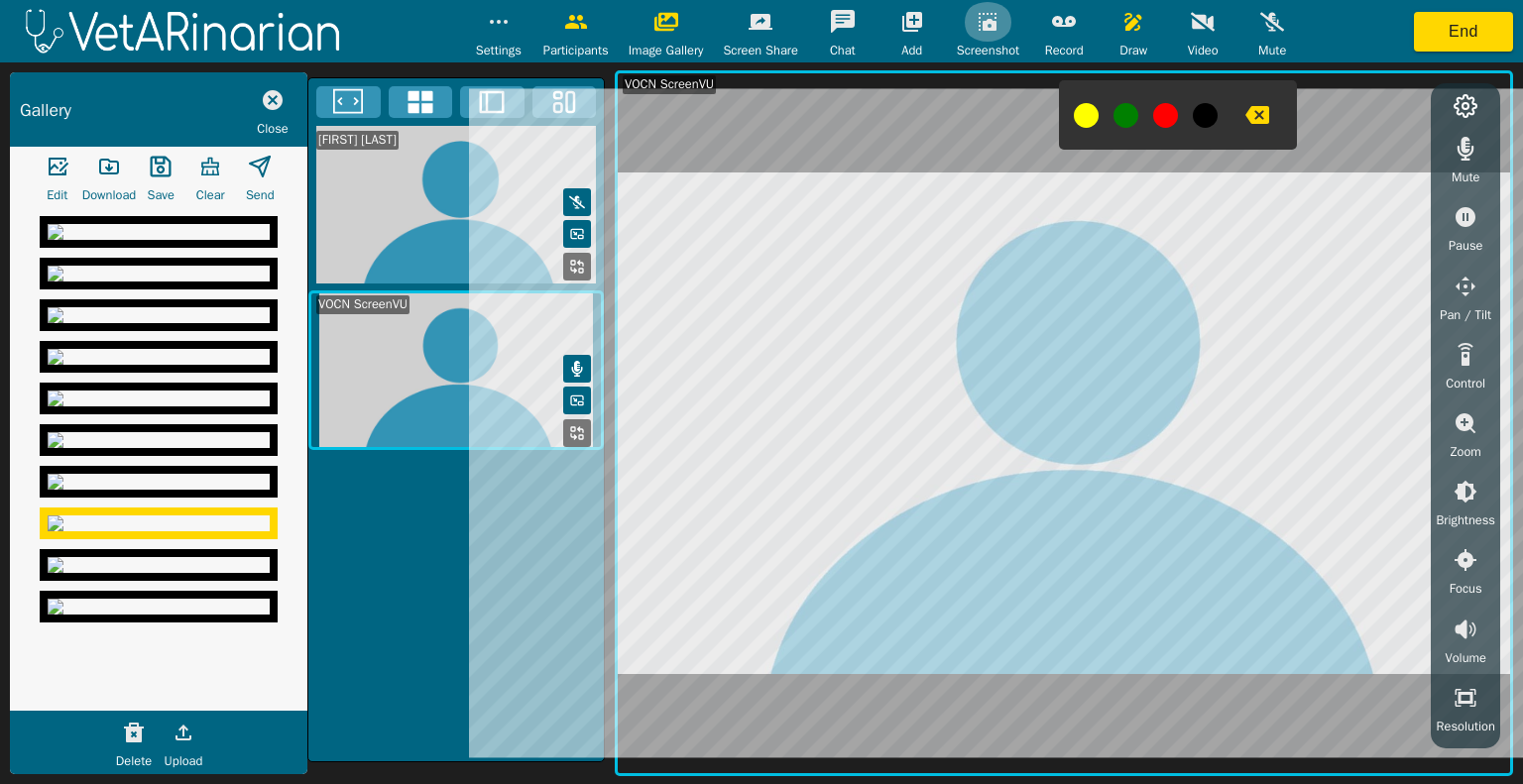 click at bounding box center (499, 22) 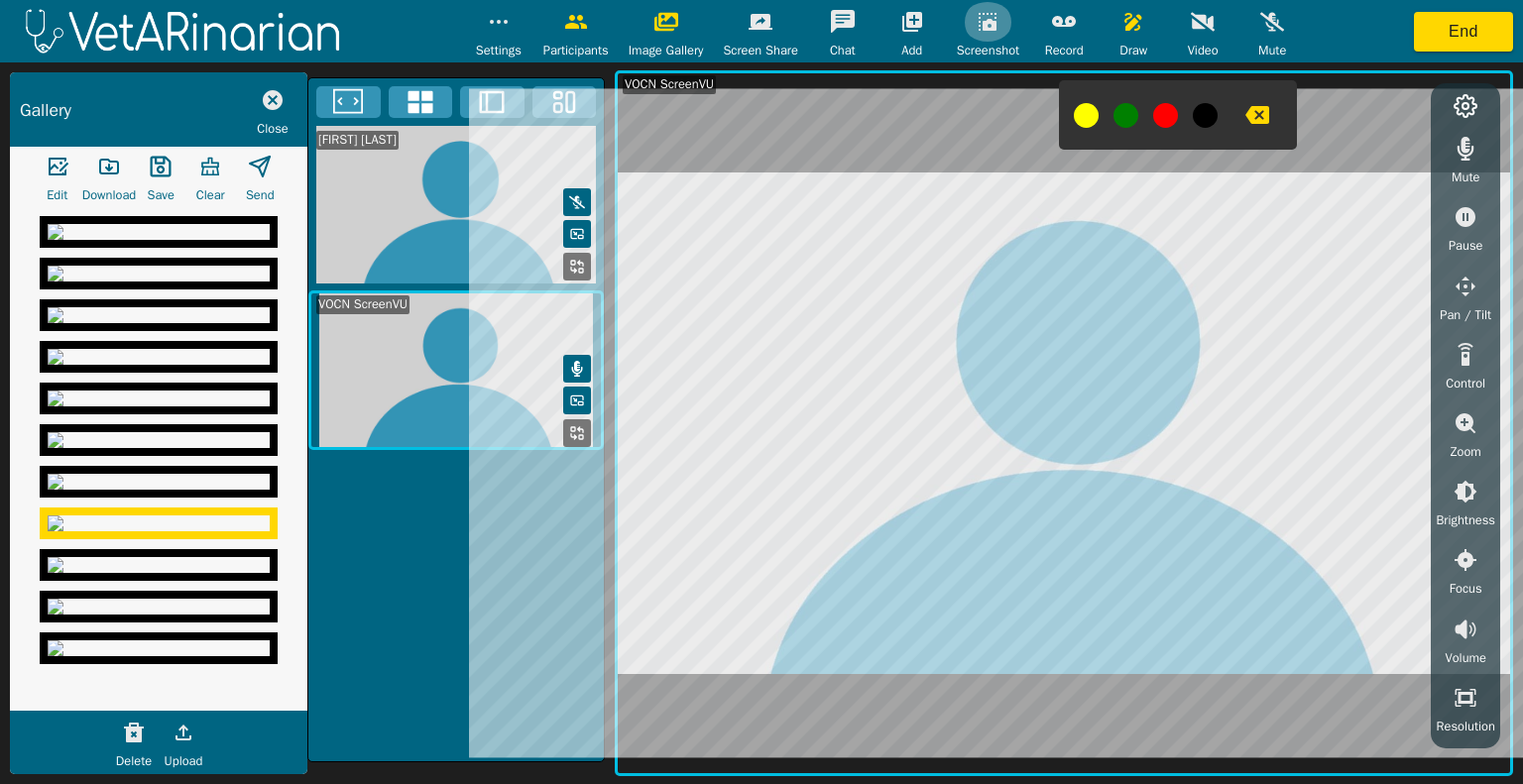 click at bounding box center (499, 22) 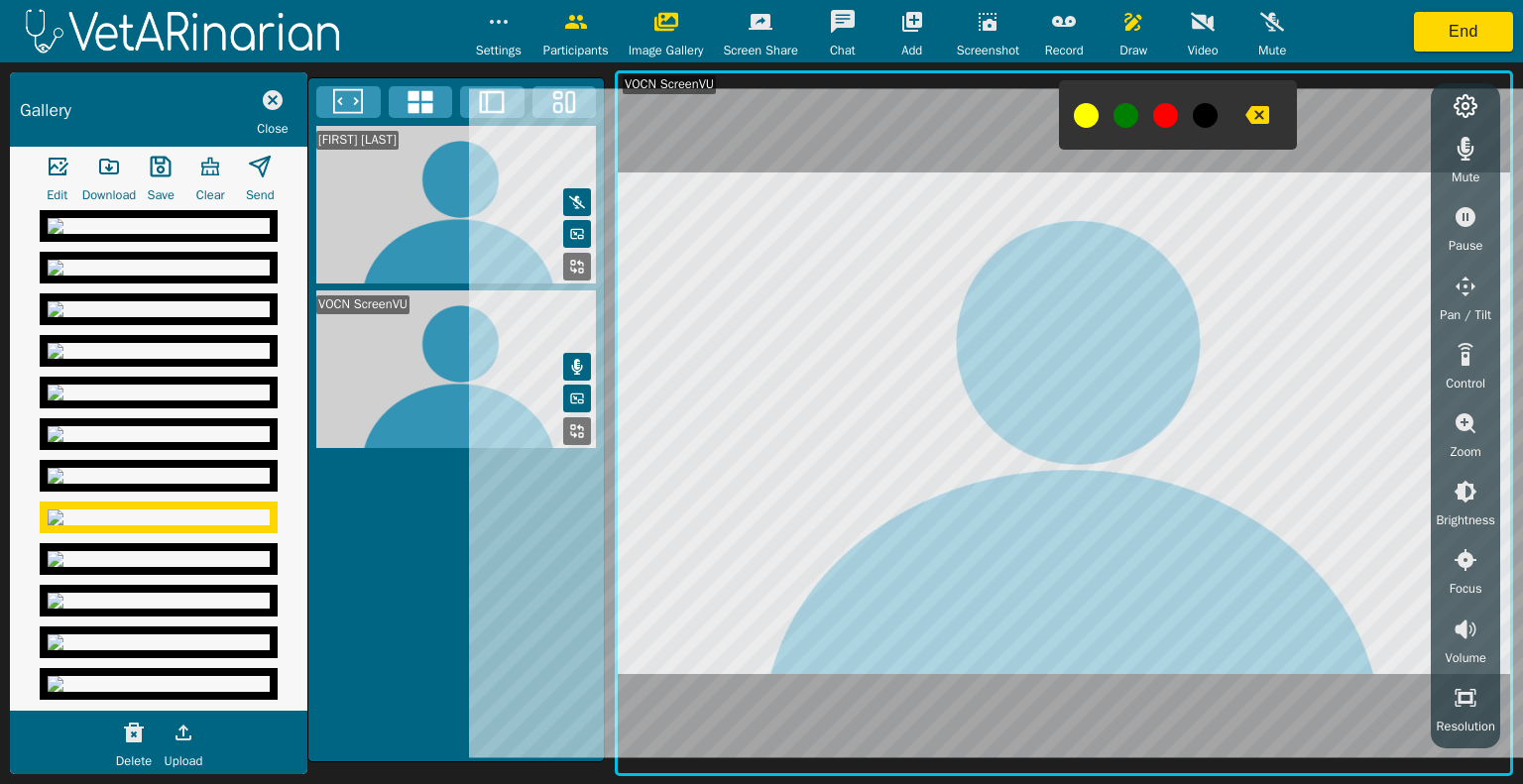 scroll, scrollTop: 0, scrollLeft: 0, axis: both 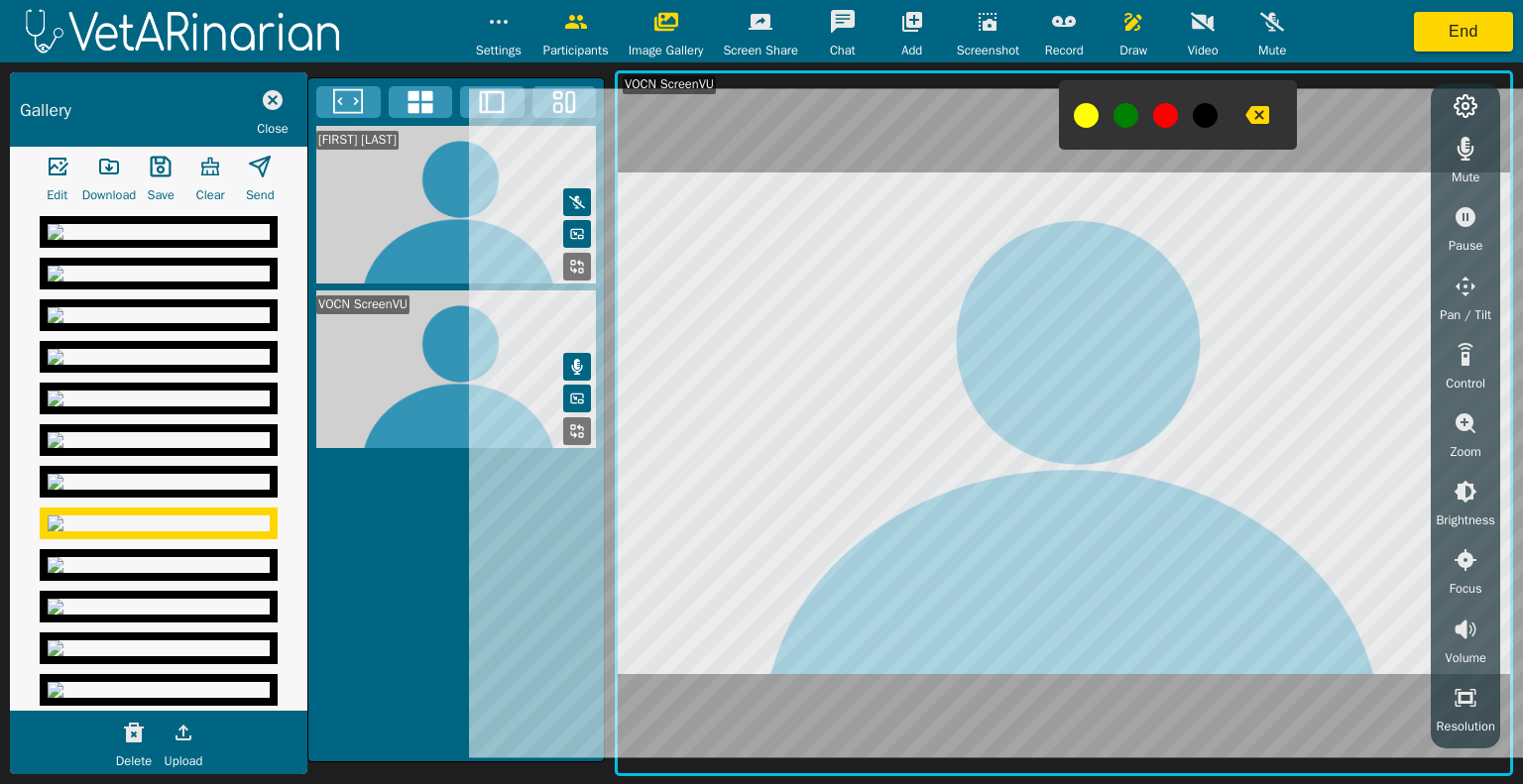 click at bounding box center [159, 232] 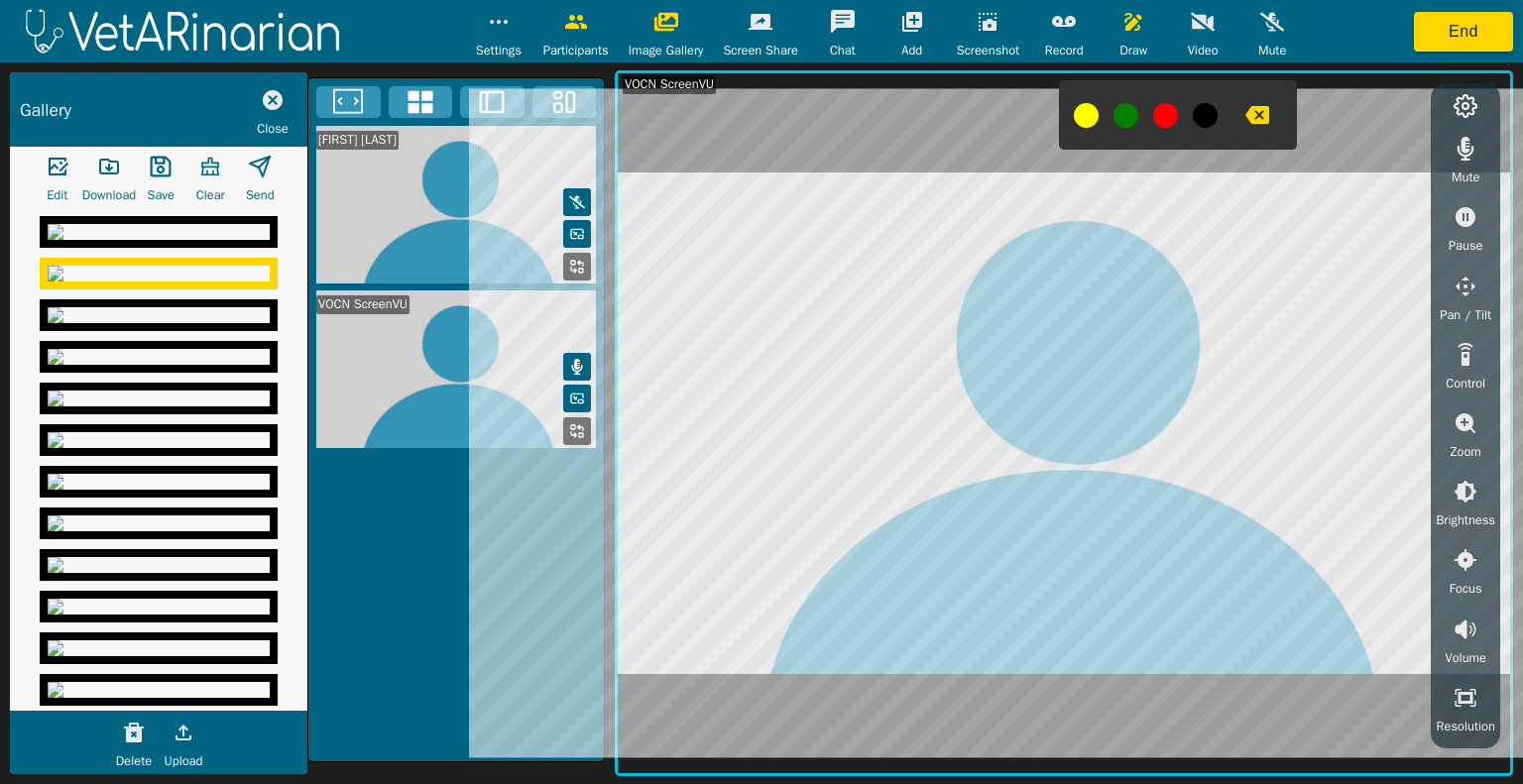 click at bounding box center [58, 167] 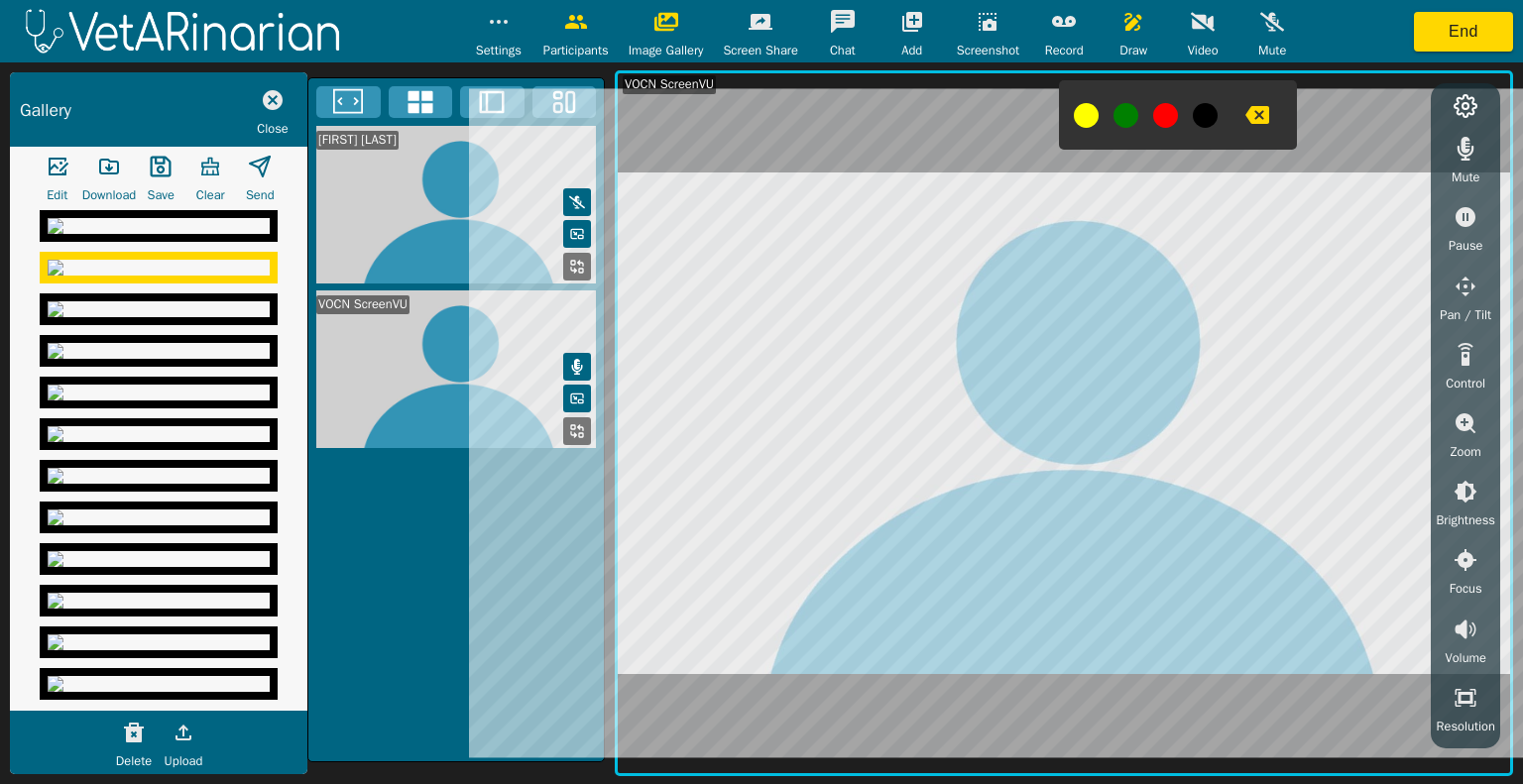 scroll, scrollTop: 972, scrollLeft: 0, axis: vertical 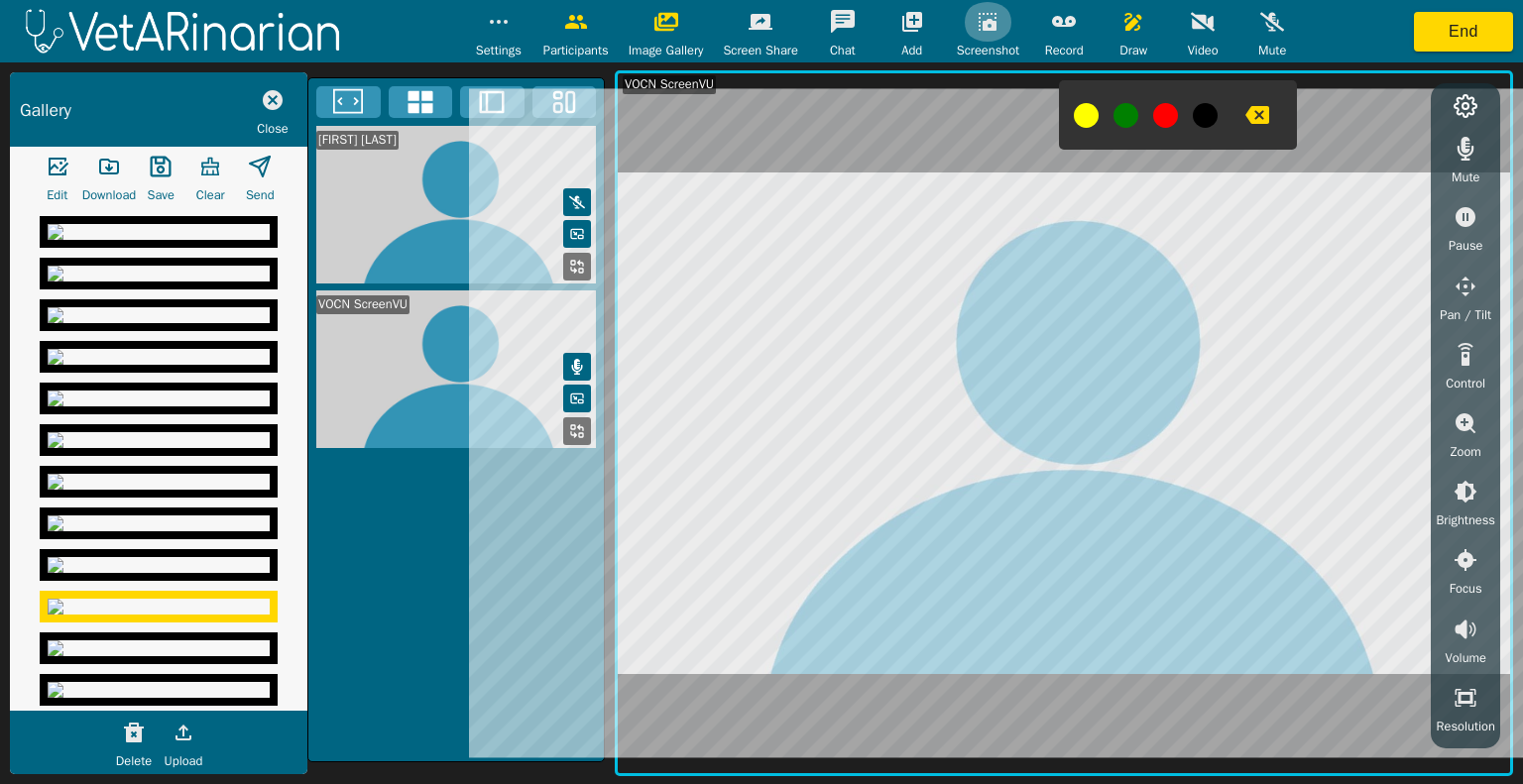 click at bounding box center [499, 22] 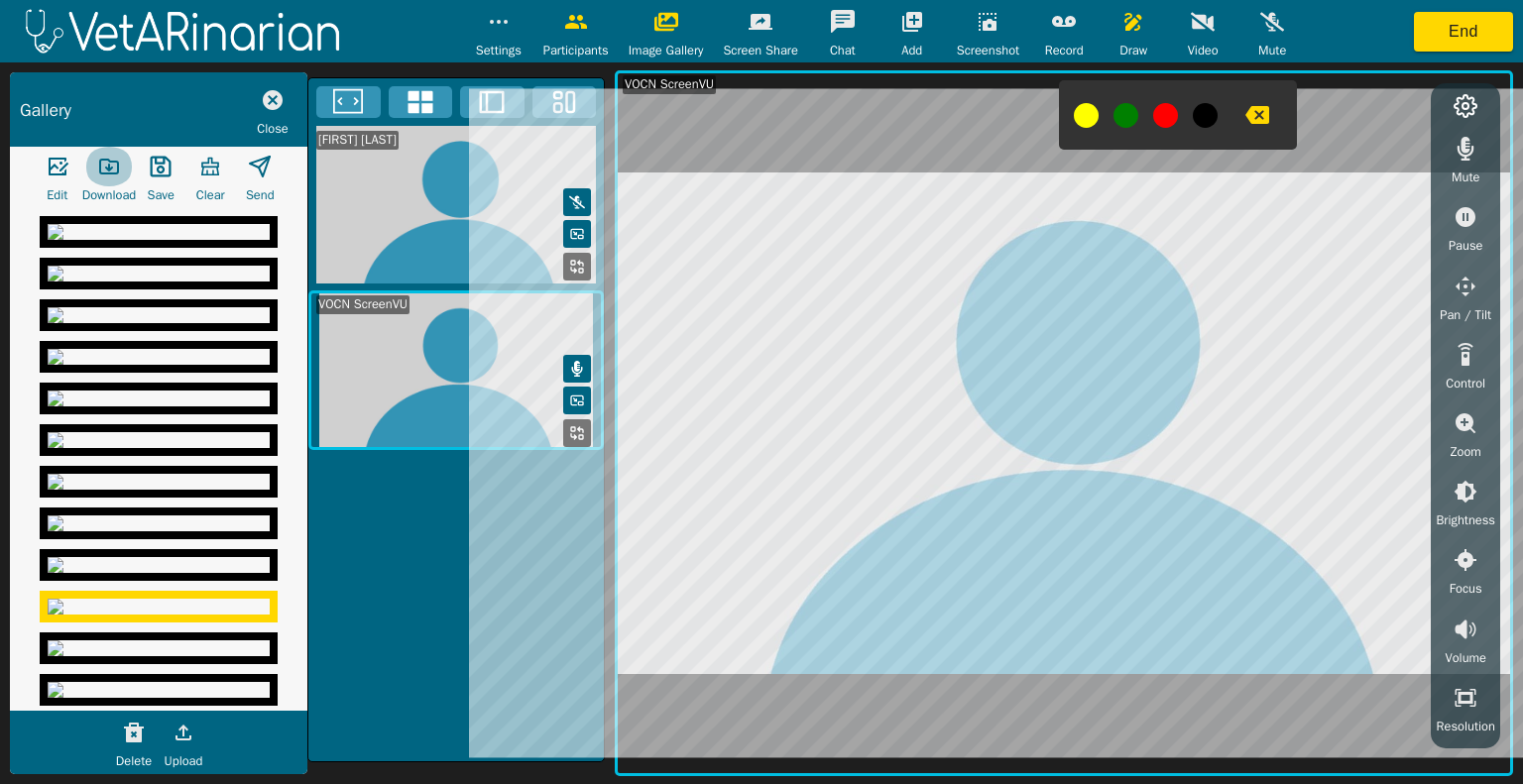click at bounding box center (58, 167) 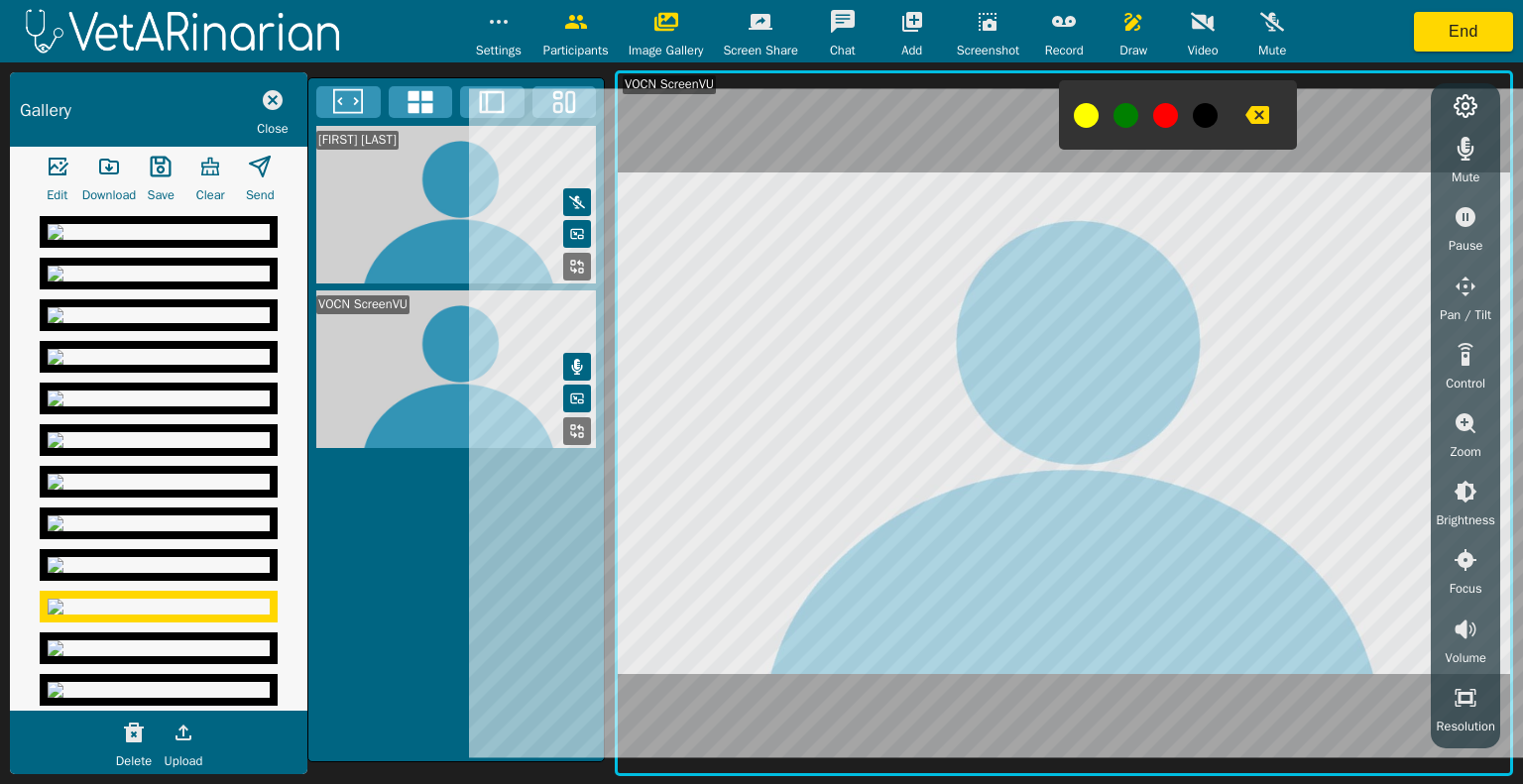 click at bounding box center [159, 232] 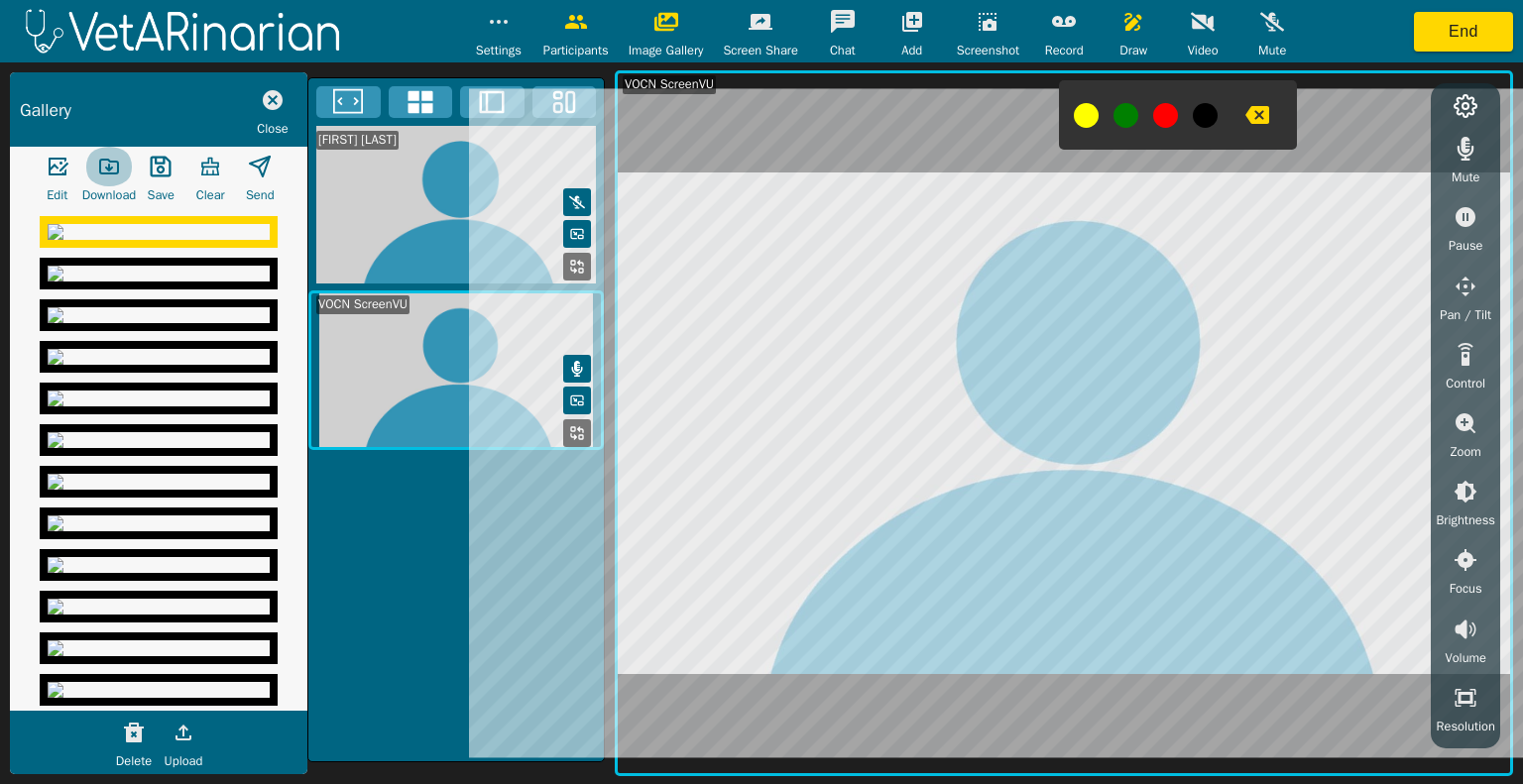 click at bounding box center [58, 167] 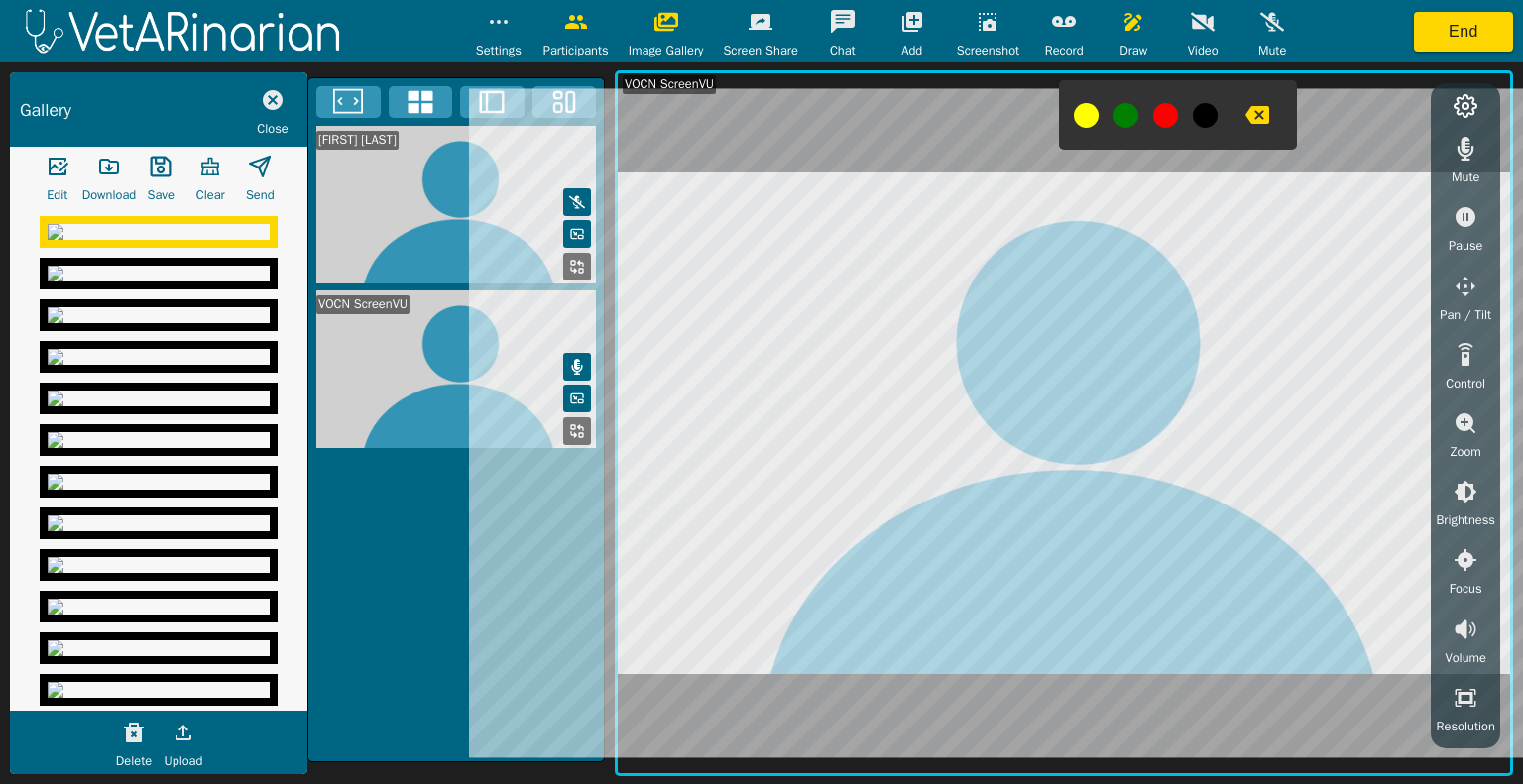 click at bounding box center (159, 232) 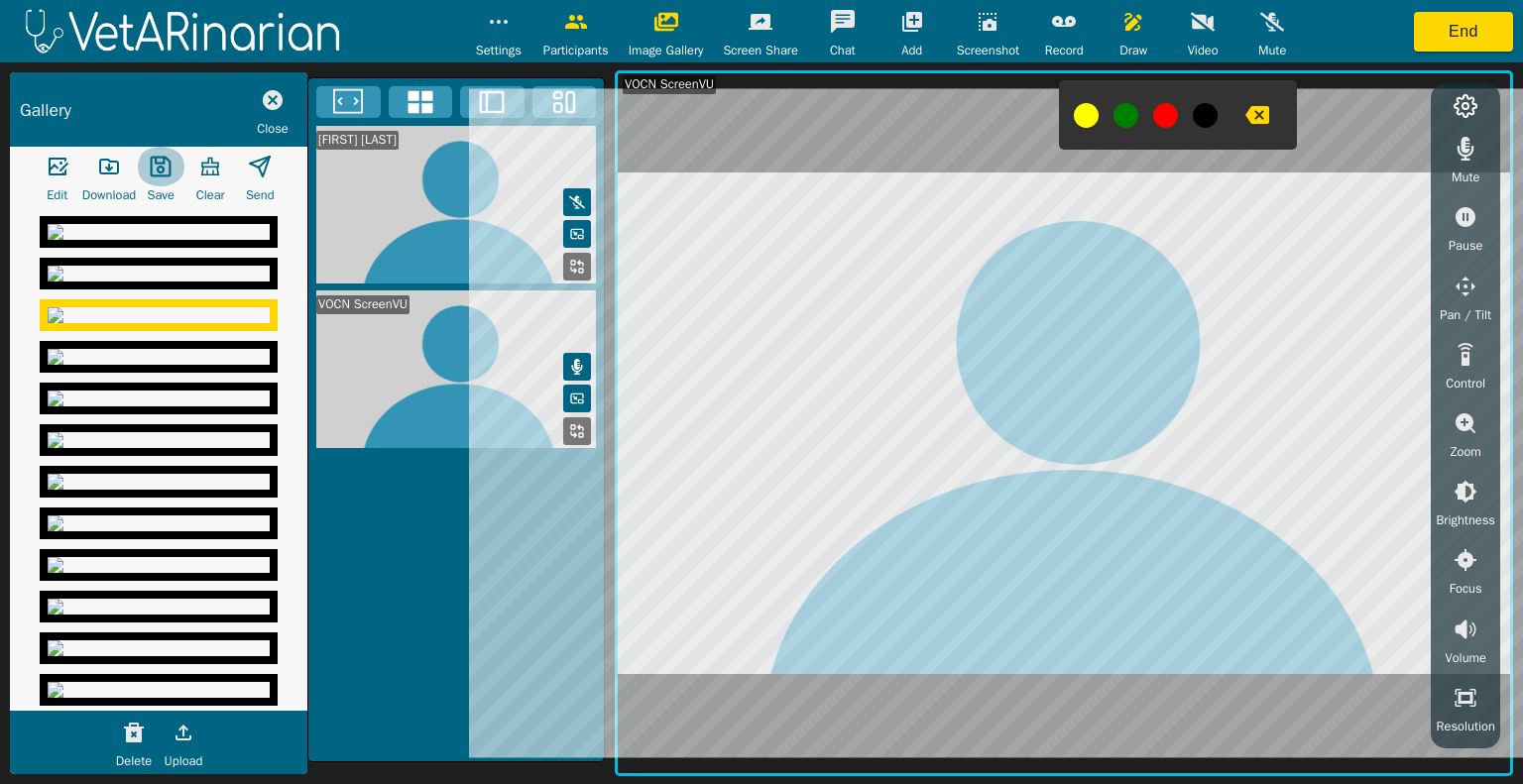 click at bounding box center (58, 167) 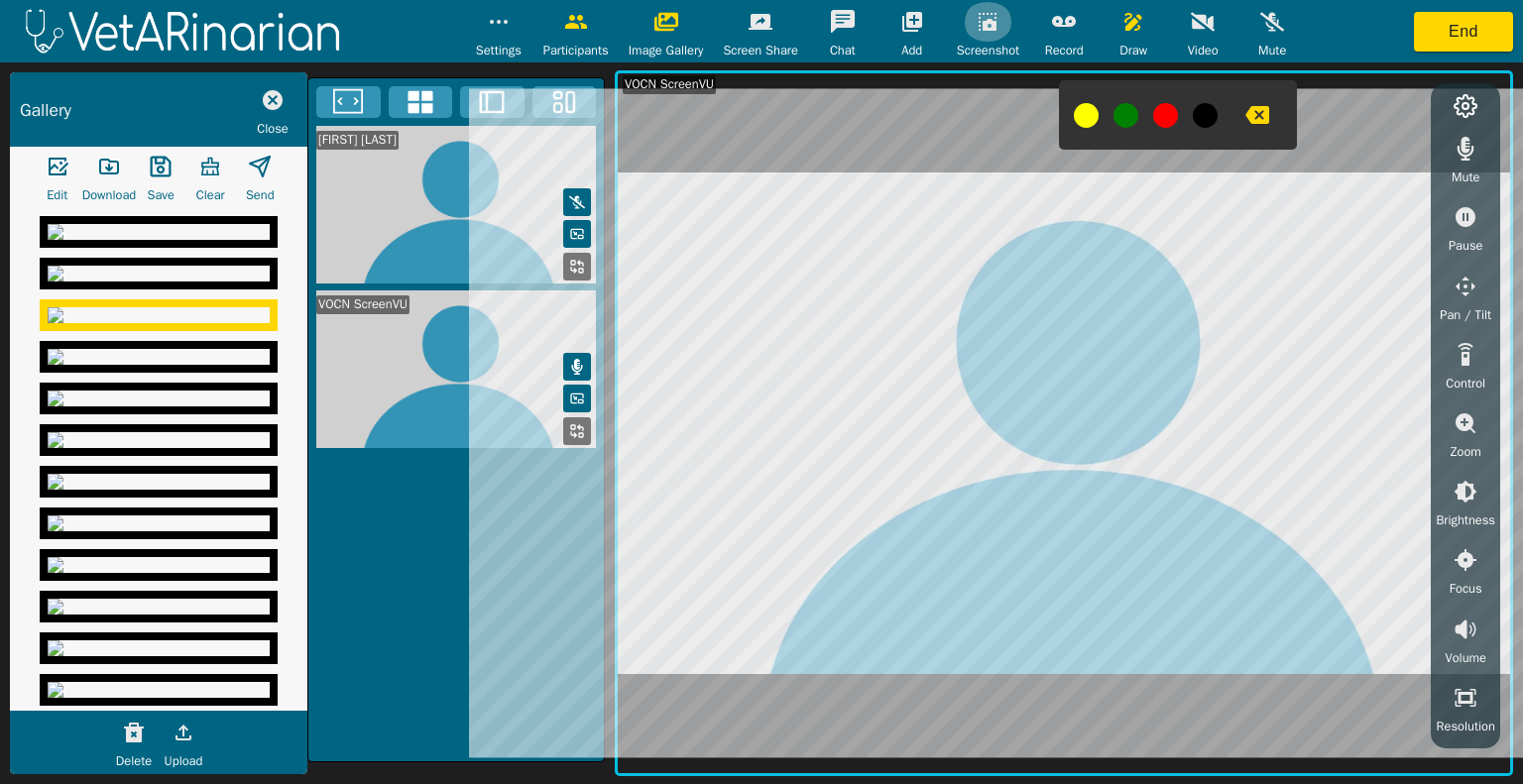 click at bounding box center (499, 22) 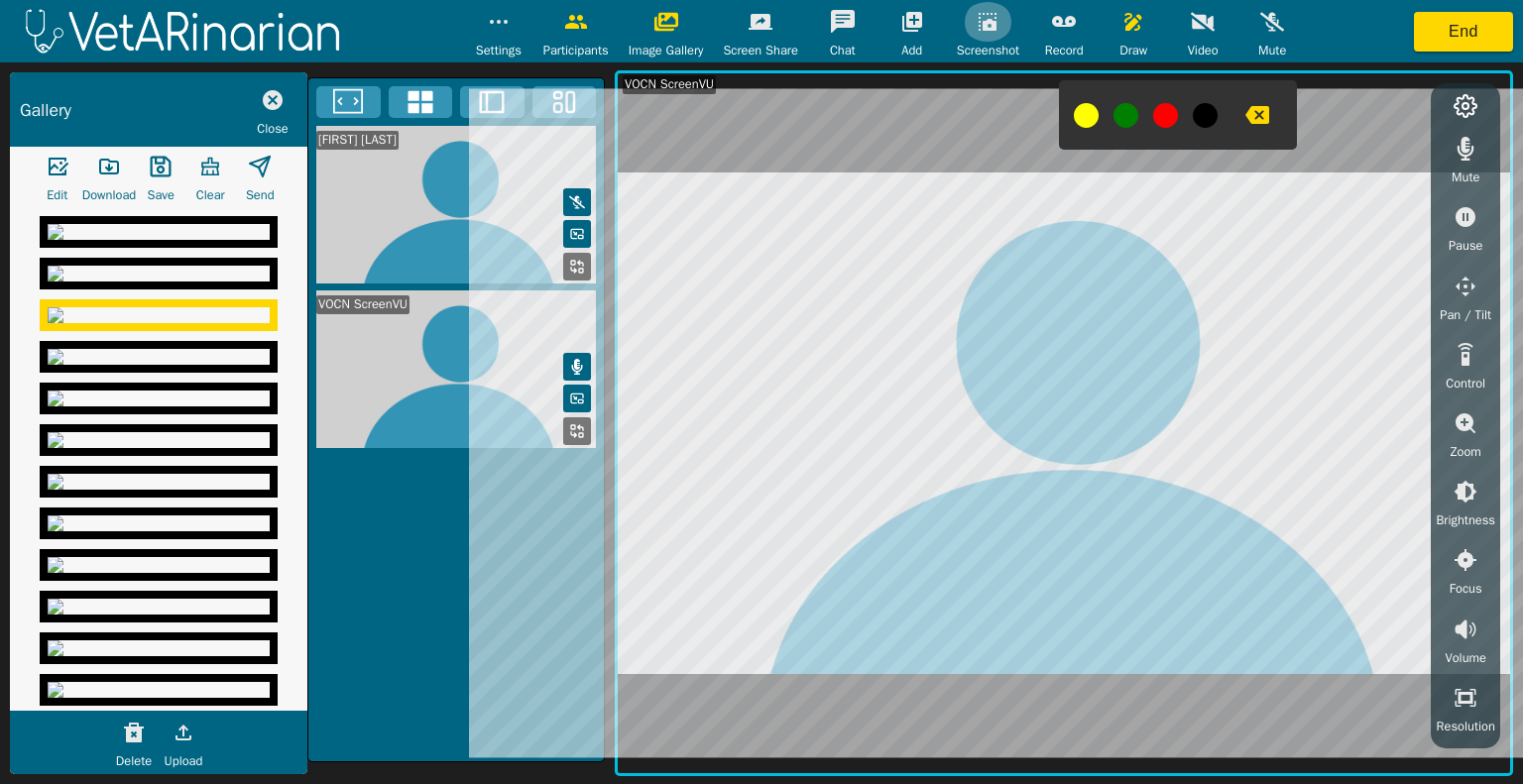 click at bounding box center [499, 22] 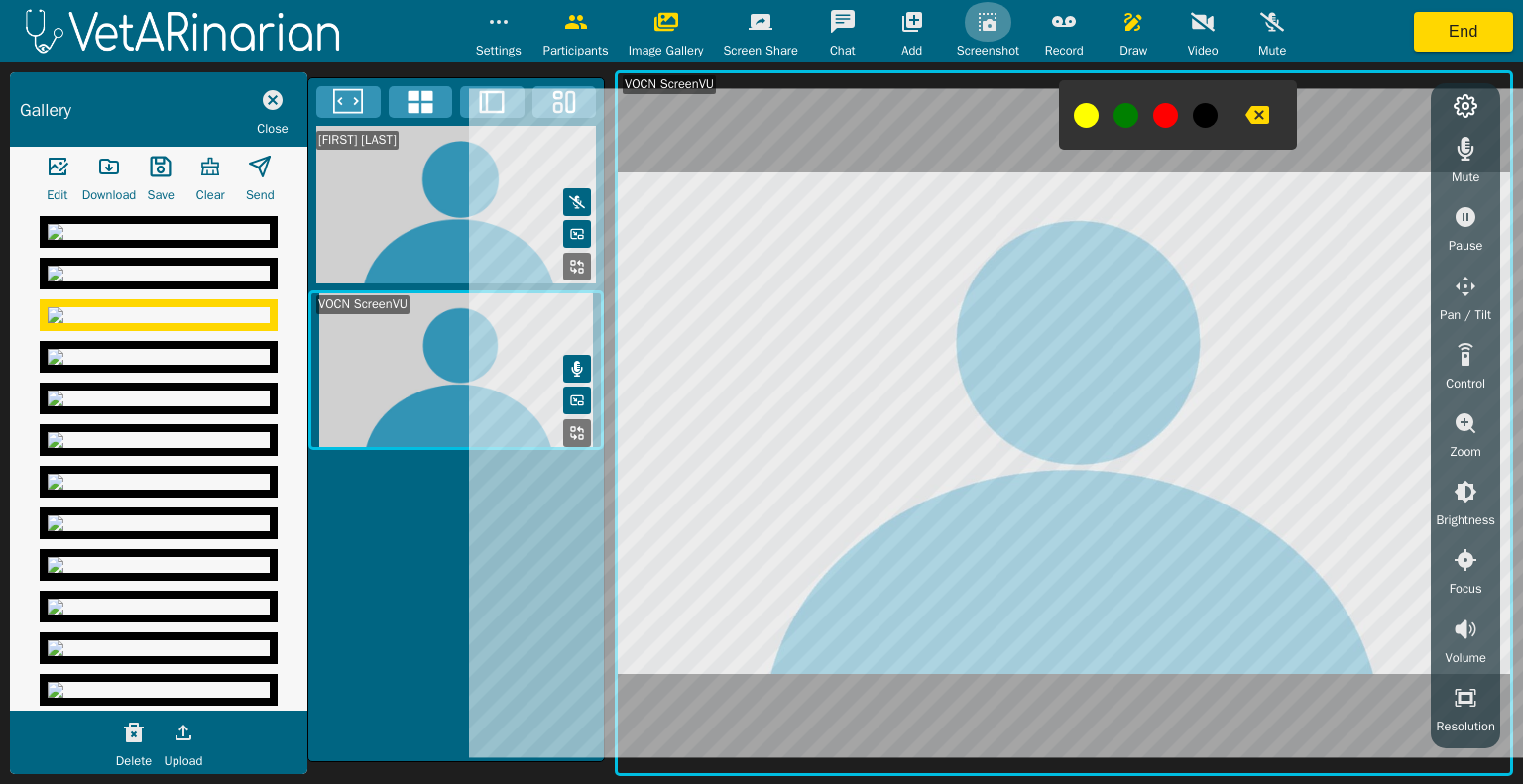 click at bounding box center [499, 22] 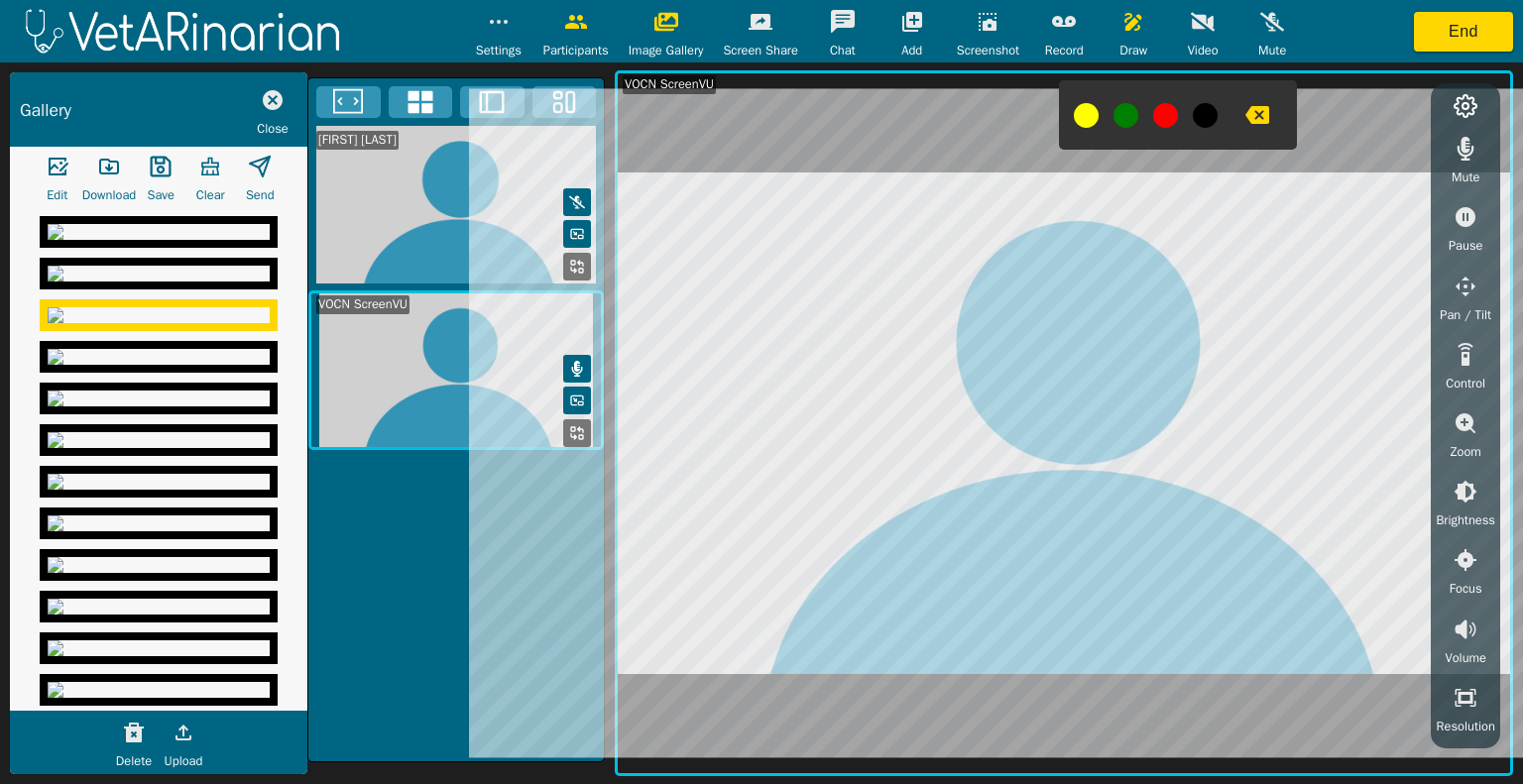click at bounding box center (159, 232) 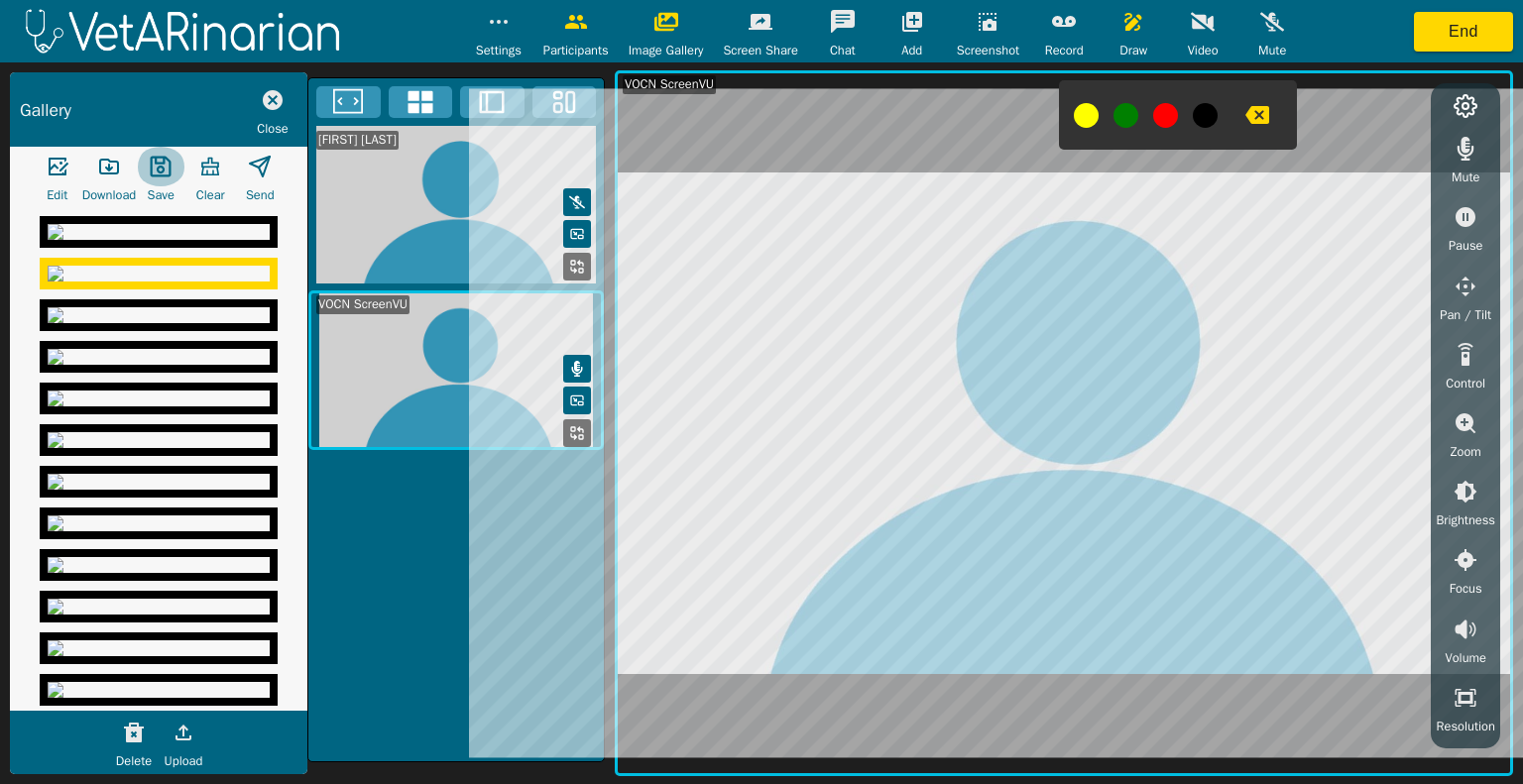 click at bounding box center (58, 167) 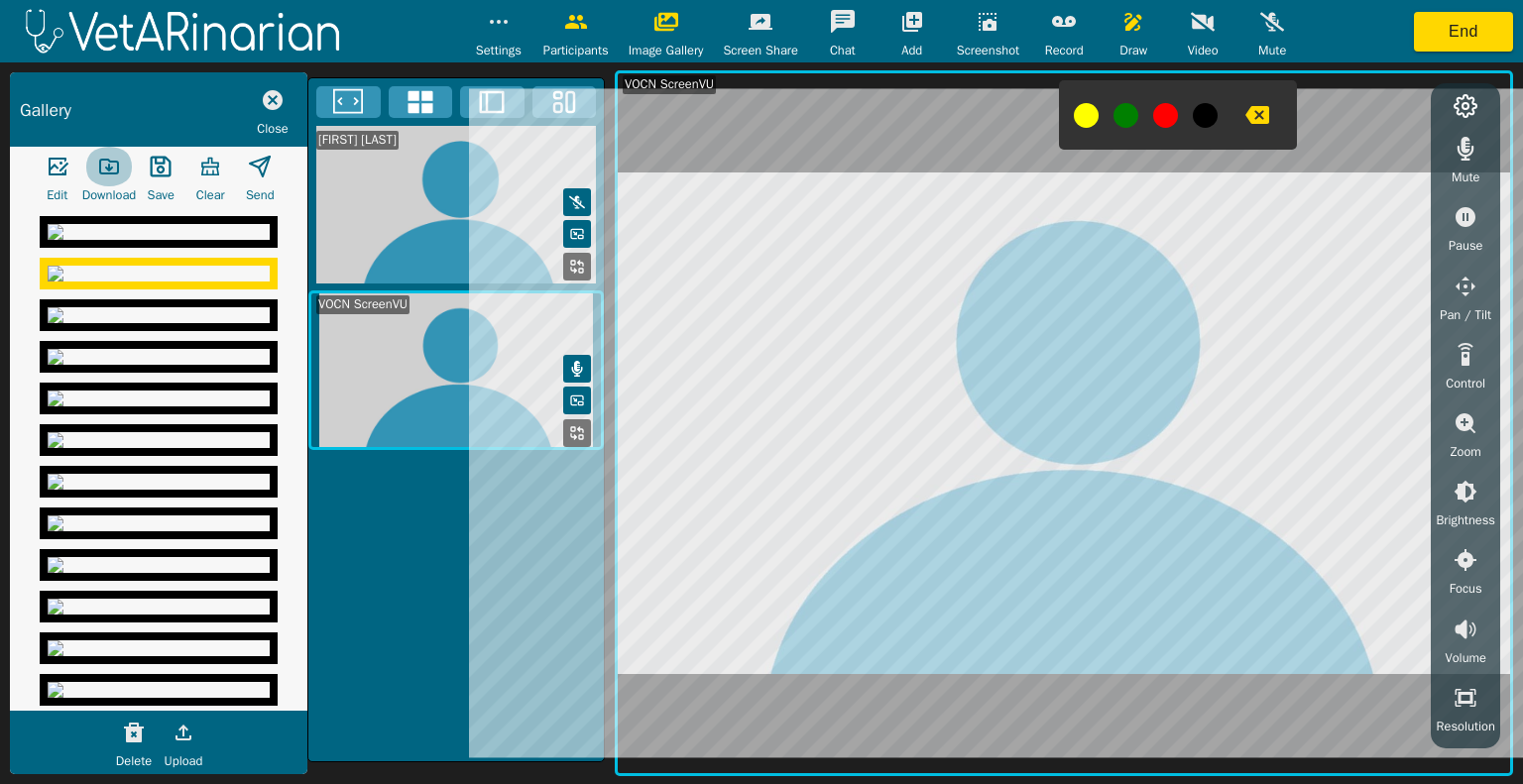 click at bounding box center (58, 167) 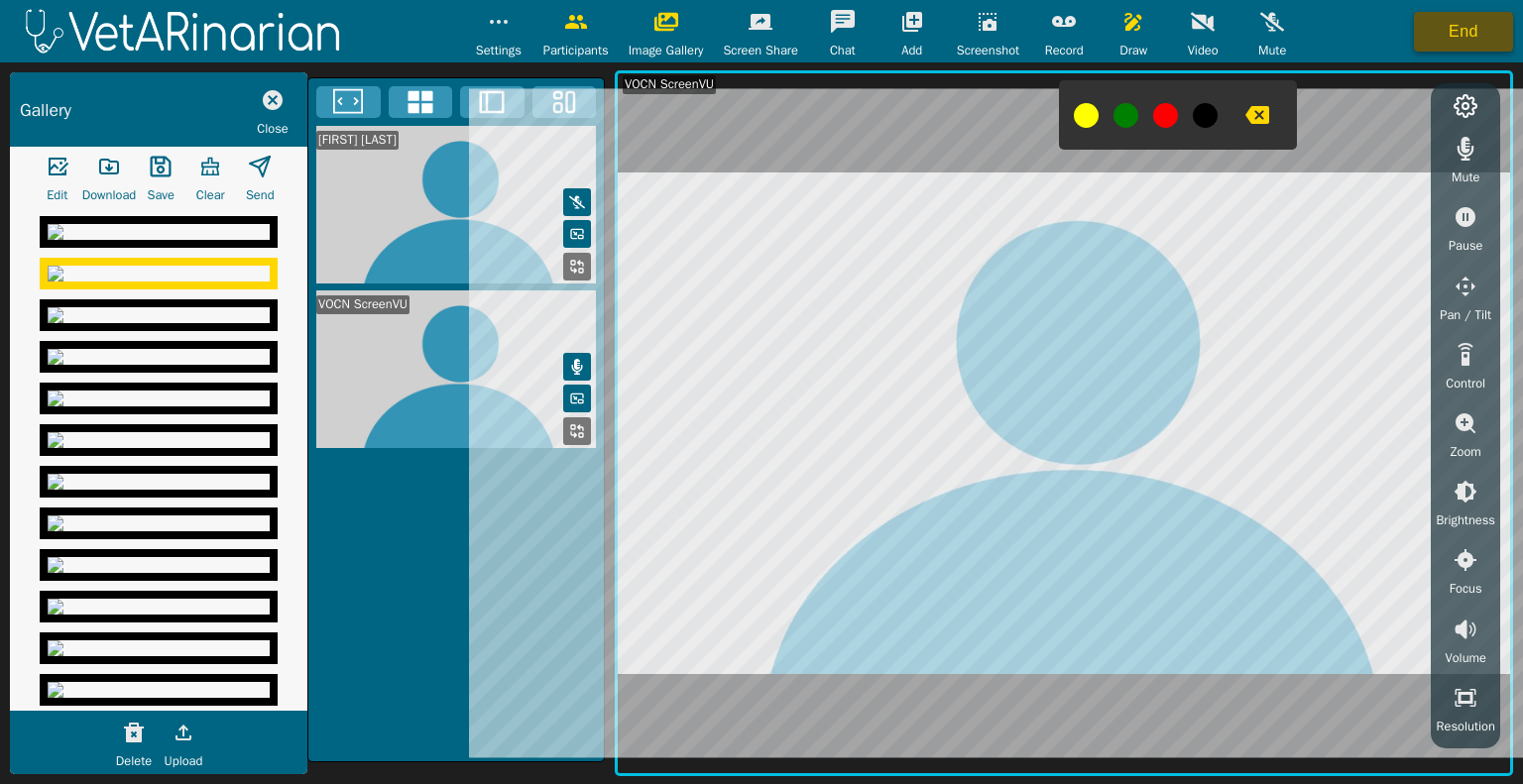 click on "End" at bounding box center [1464, 32] 